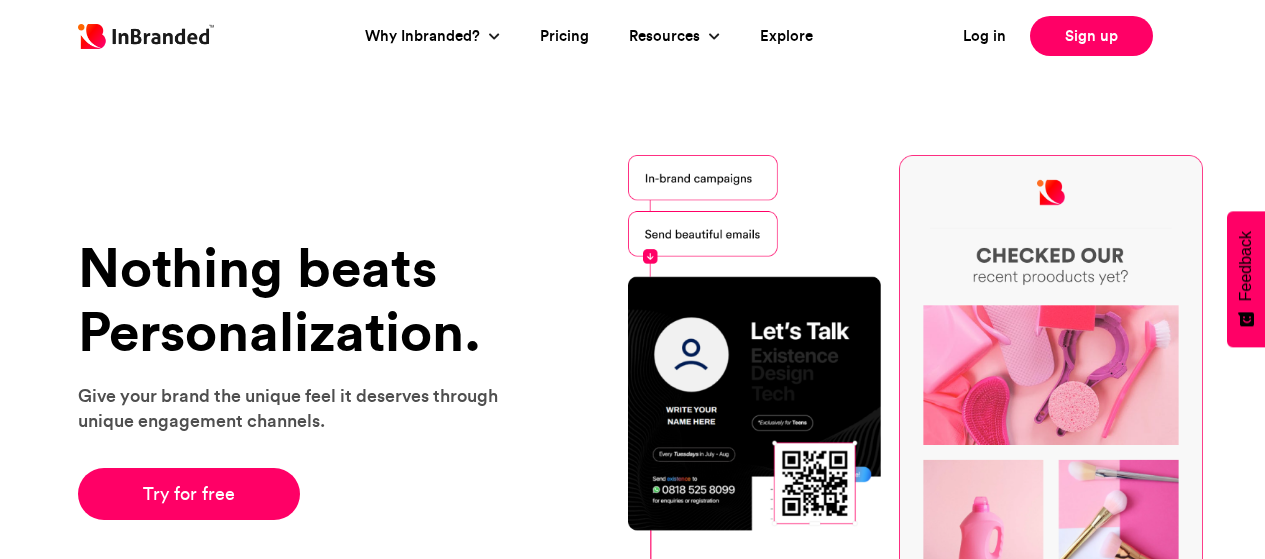 scroll, scrollTop: 0, scrollLeft: 0, axis: both 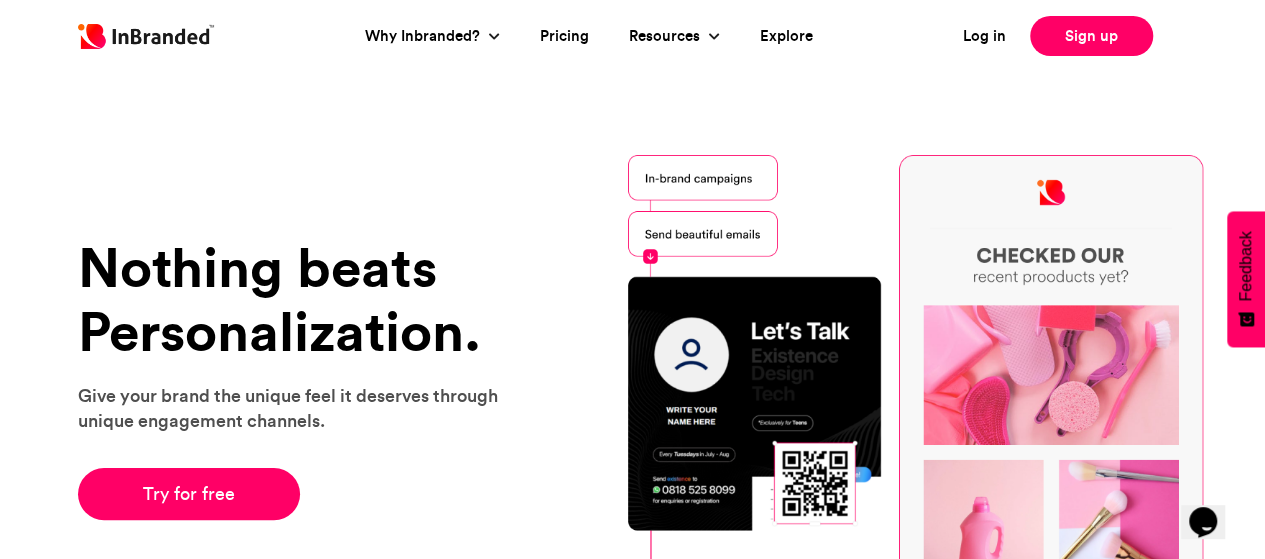drag, startPoint x: 972, startPoint y: 38, endPoint x: 963, endPoint y: 68, distance: 31.320919 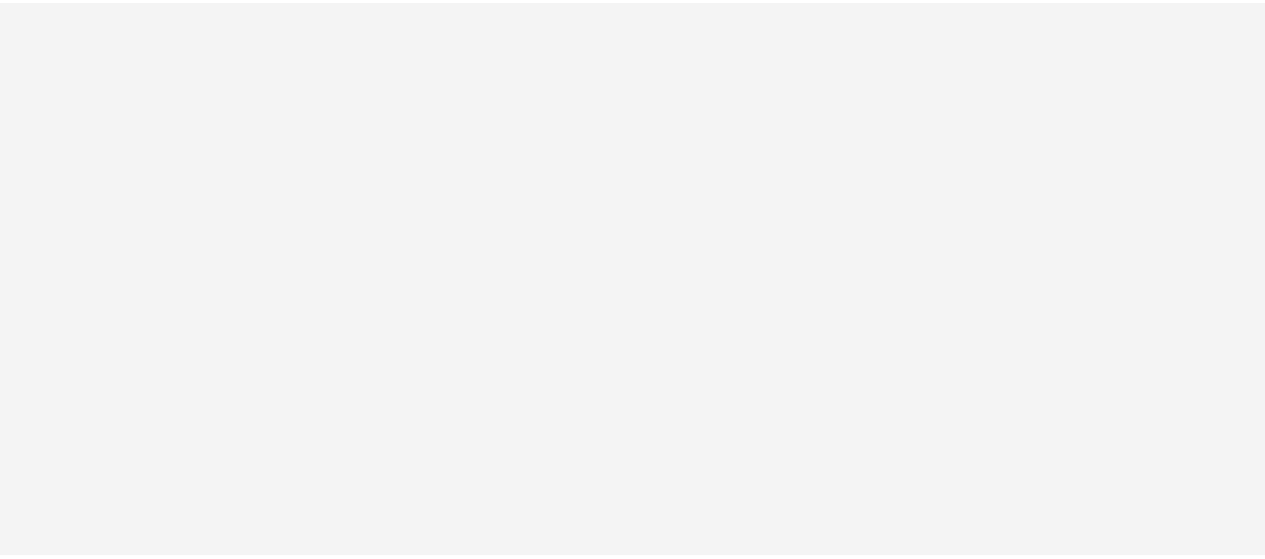 scroll, scrollTop: 0, scrollLeft: 0, axis: both 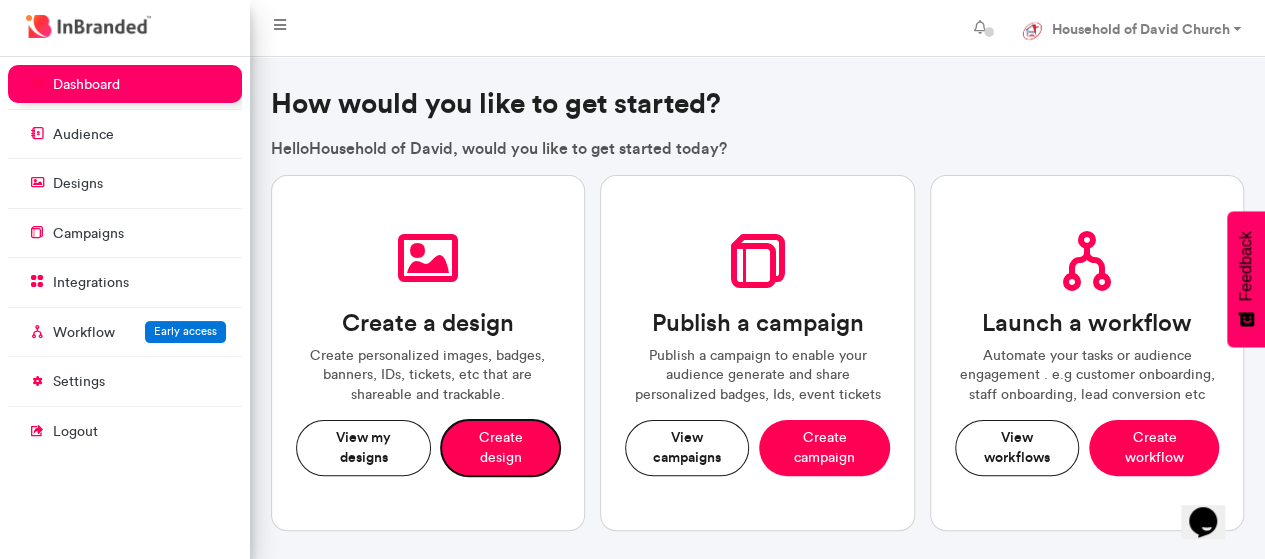click on "Create design" at bounding box center [500, 447] 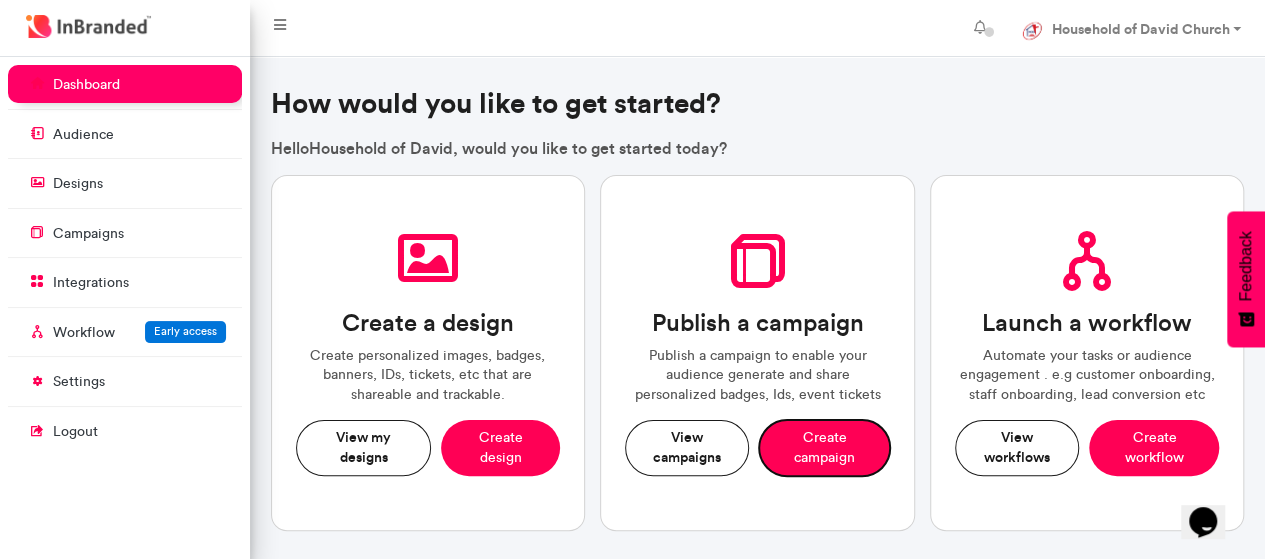 click on "Create campaign" at bounding box center (824, 447) 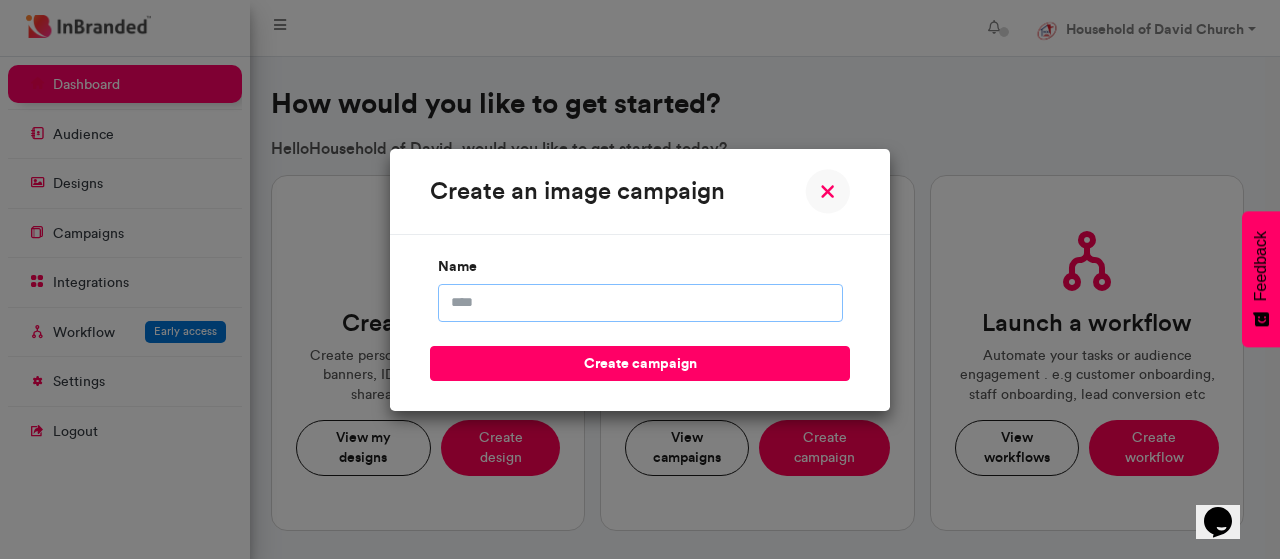 click on "name" at bounding box center (640, 303) 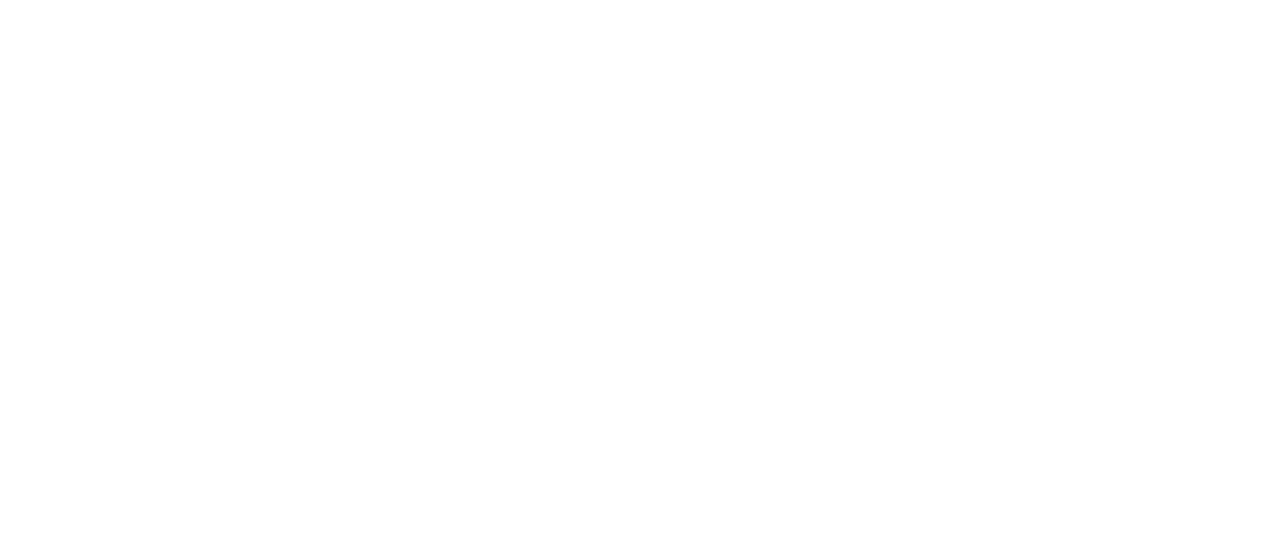 scroll, scrollTop: 0, scrollLeft: 0, axis: both 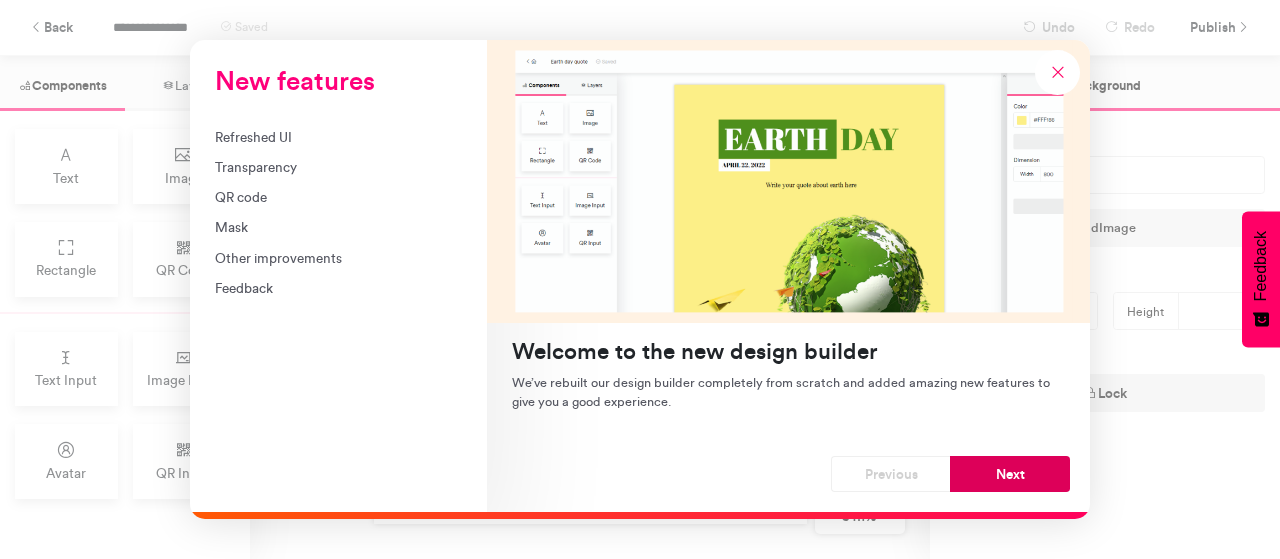 click on "Next" at bounding box center (1010, 474) 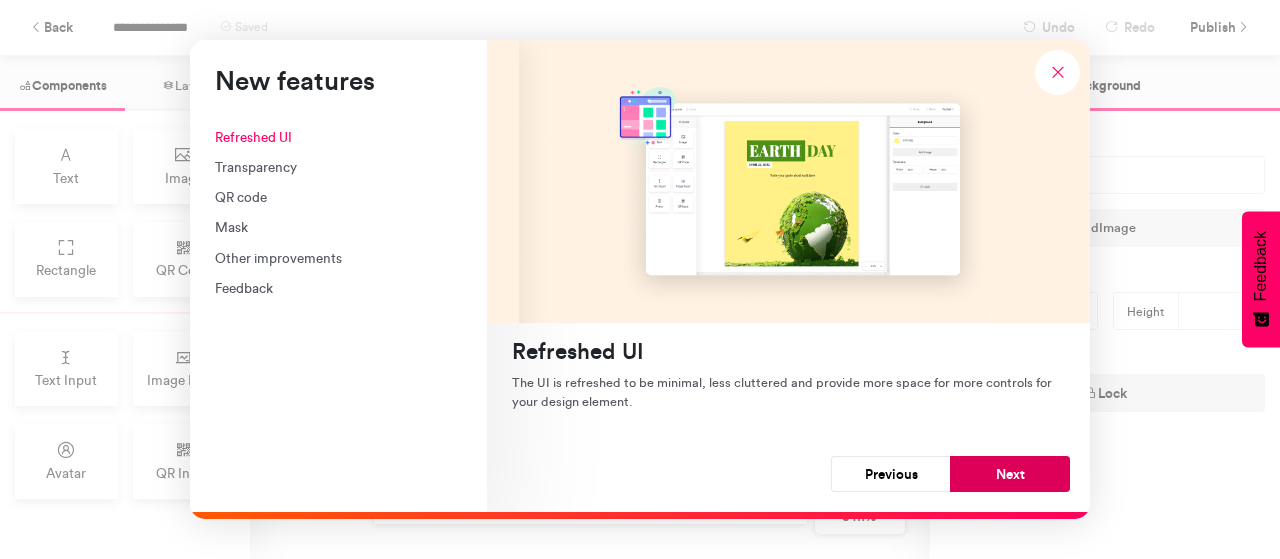 click on "Next" at bounding box center [1010, 474] 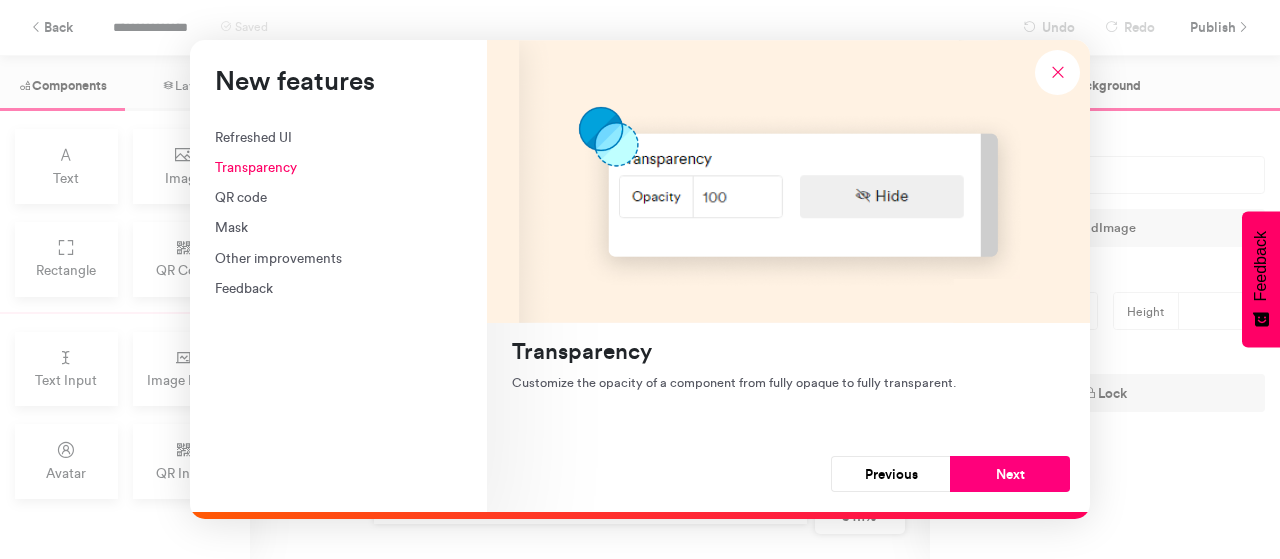 click on "Next" at bounding box center (1010, 474) 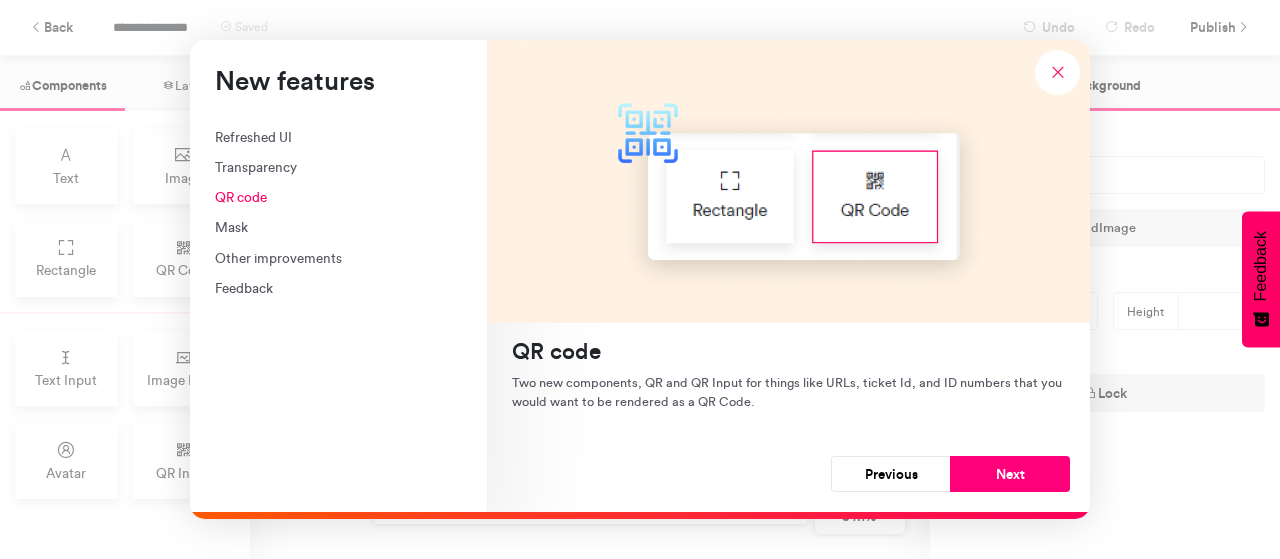 click on "Next" at bounding box center (1010, 474) 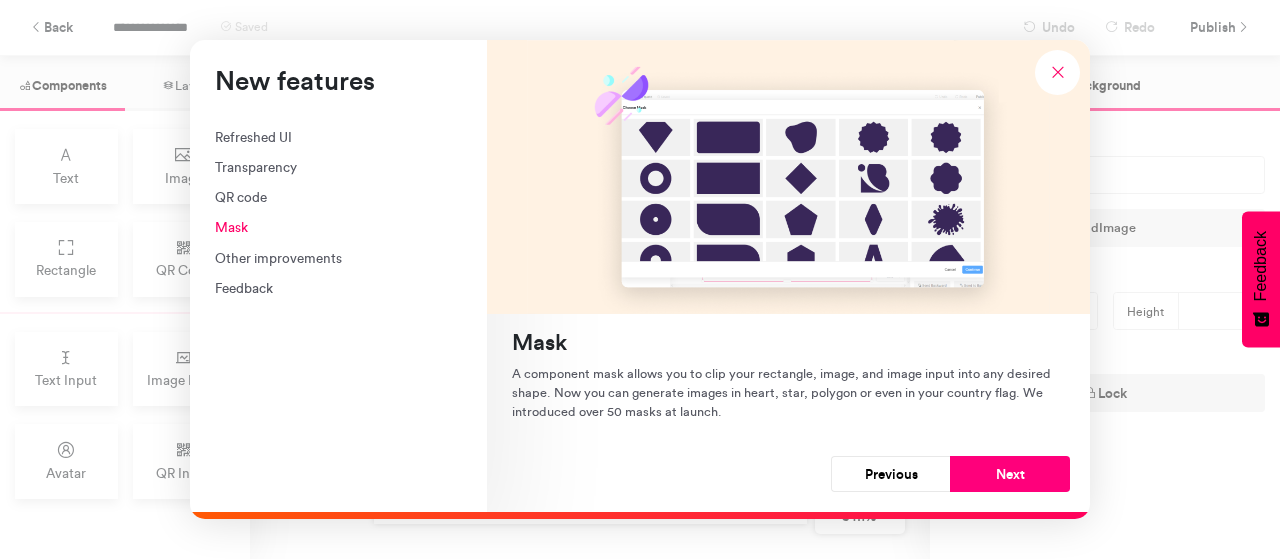 click on "Next" at bounding box center (1010, 474) 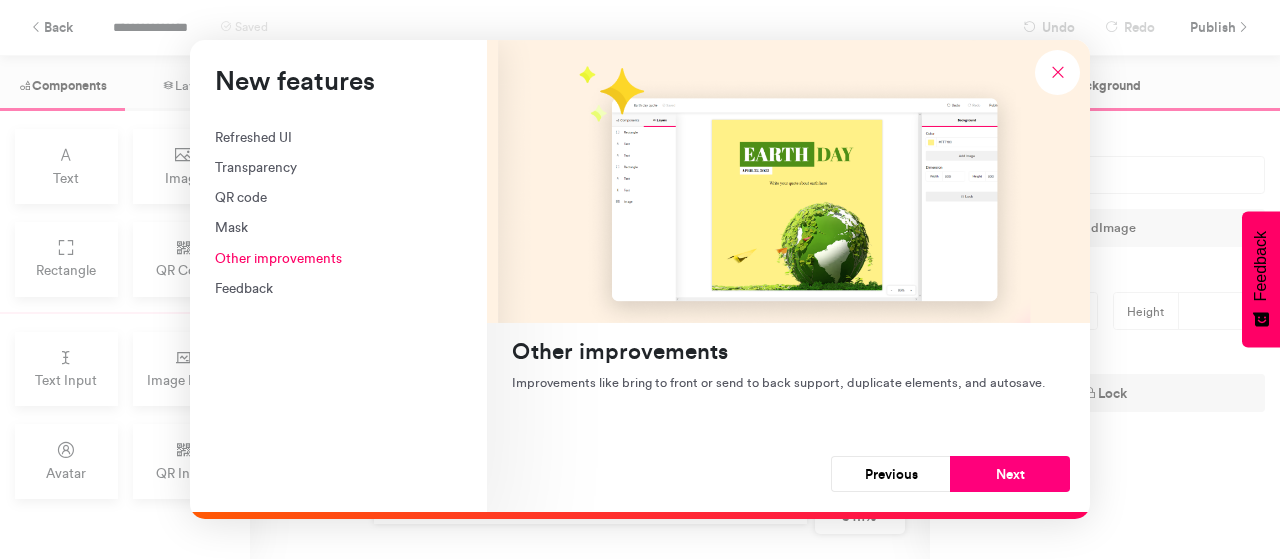 click on "Next" at bounding box center [1010, 474] 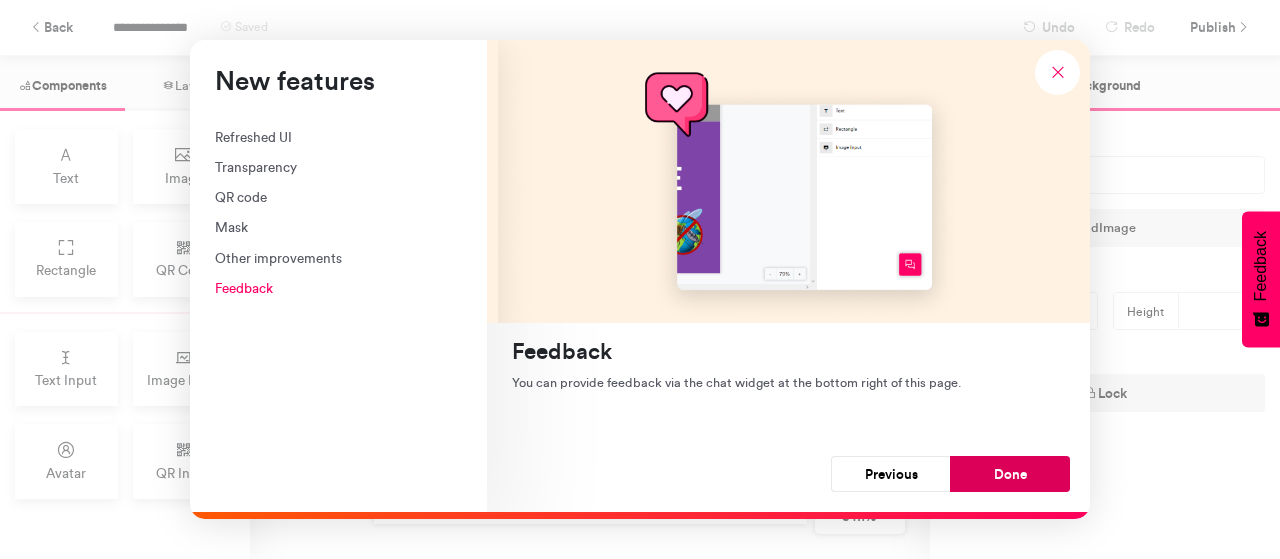 click on "Done" at bounding box center [1010, 474] 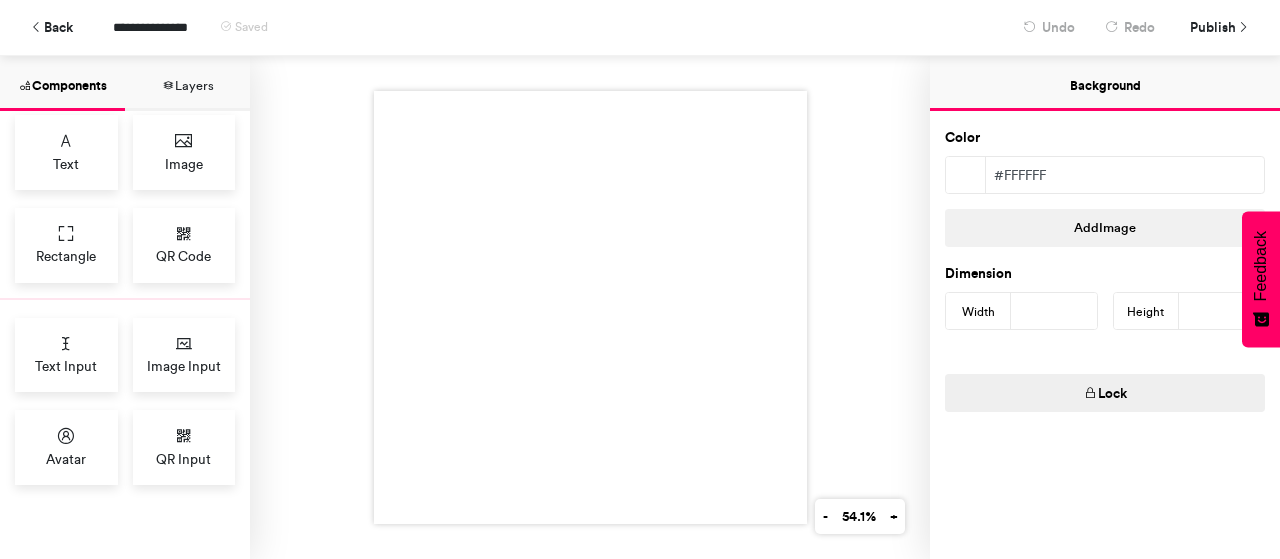 scroll, scrollTop: 0, scrollLeft: 0, axis: both 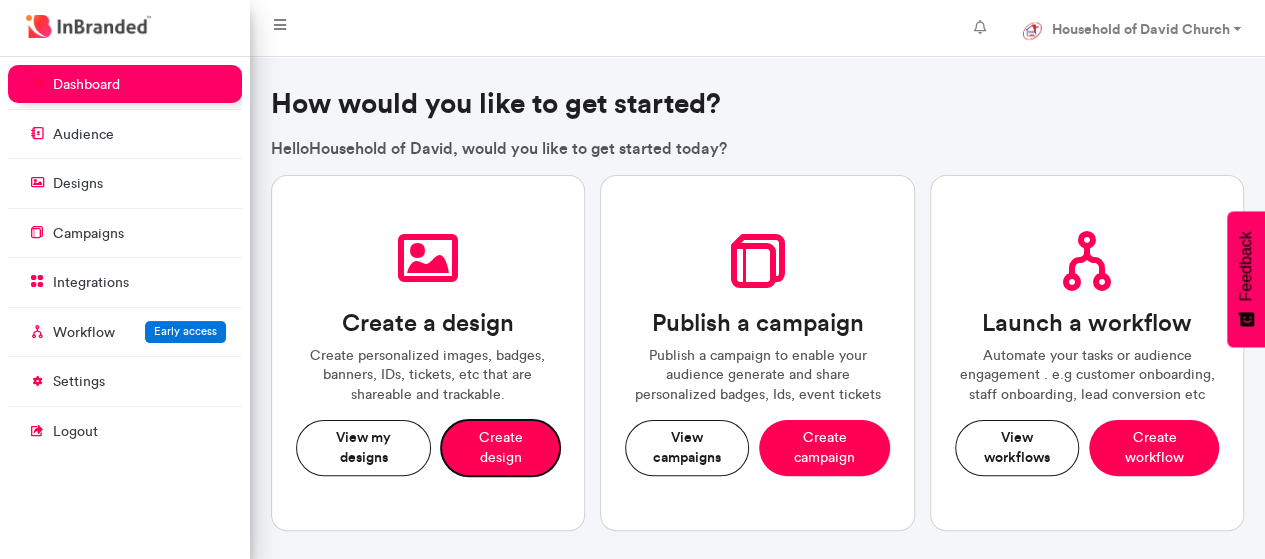 click on "Create design" at bounding box center (500, 447) 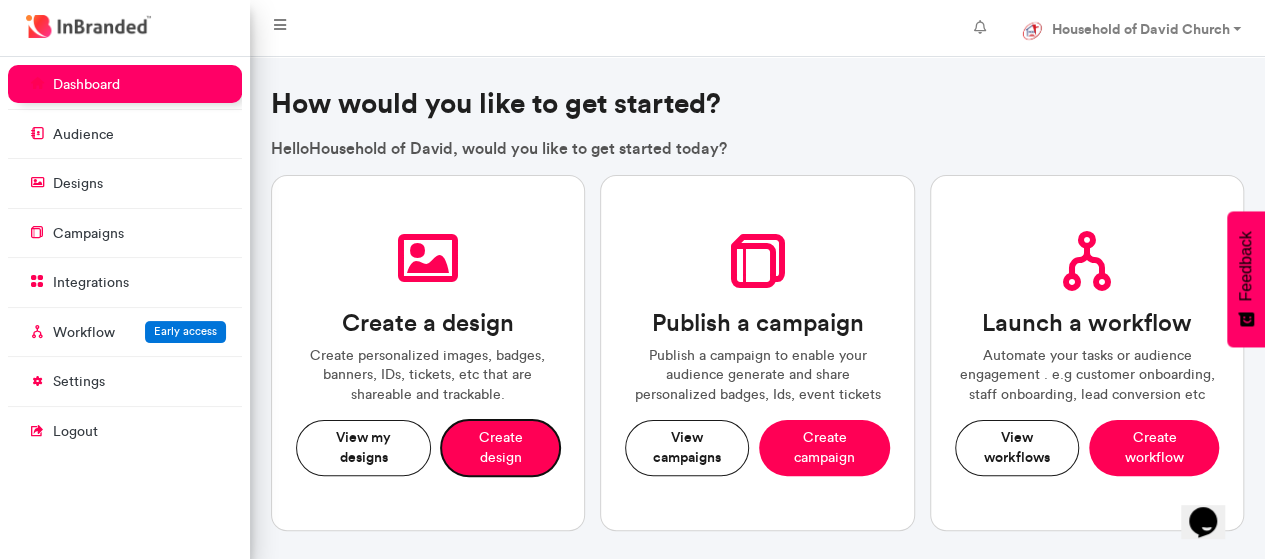 scroll, scrollTop: 0, scrollLeft: 0, axis: both 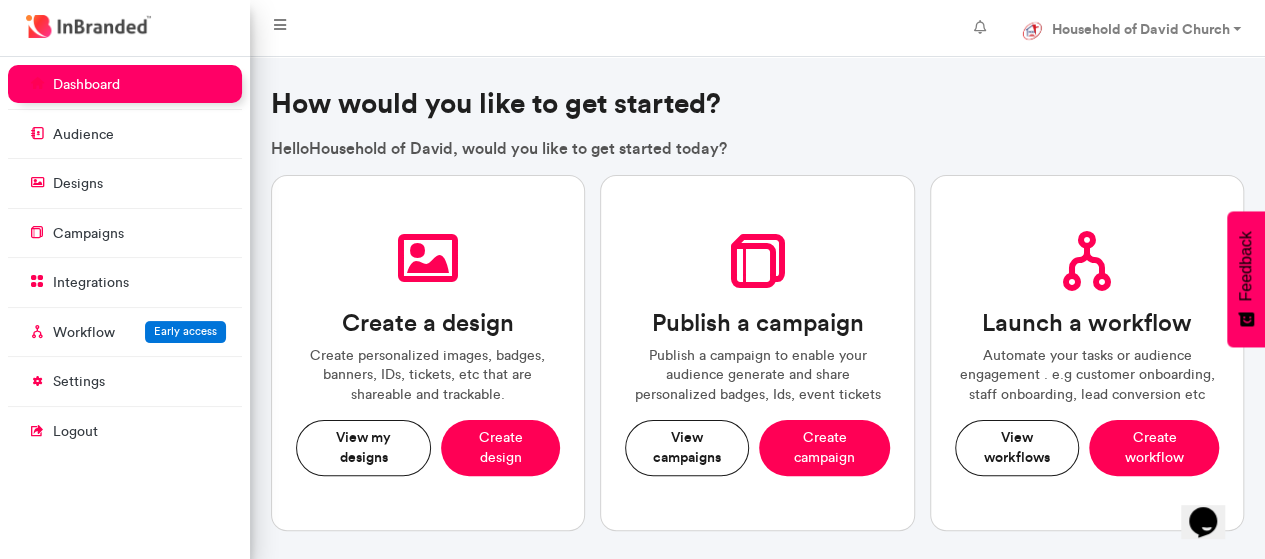 click on "dashboard" at bounding box center [125, 84] 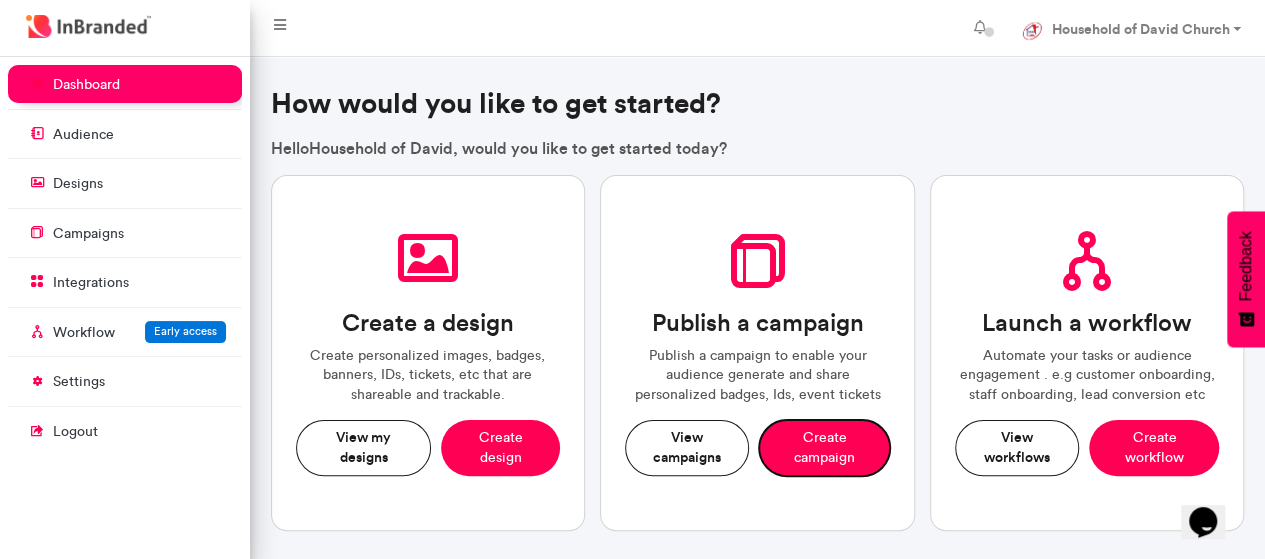 click on "Create campaign" at bounding box center [824, 447] 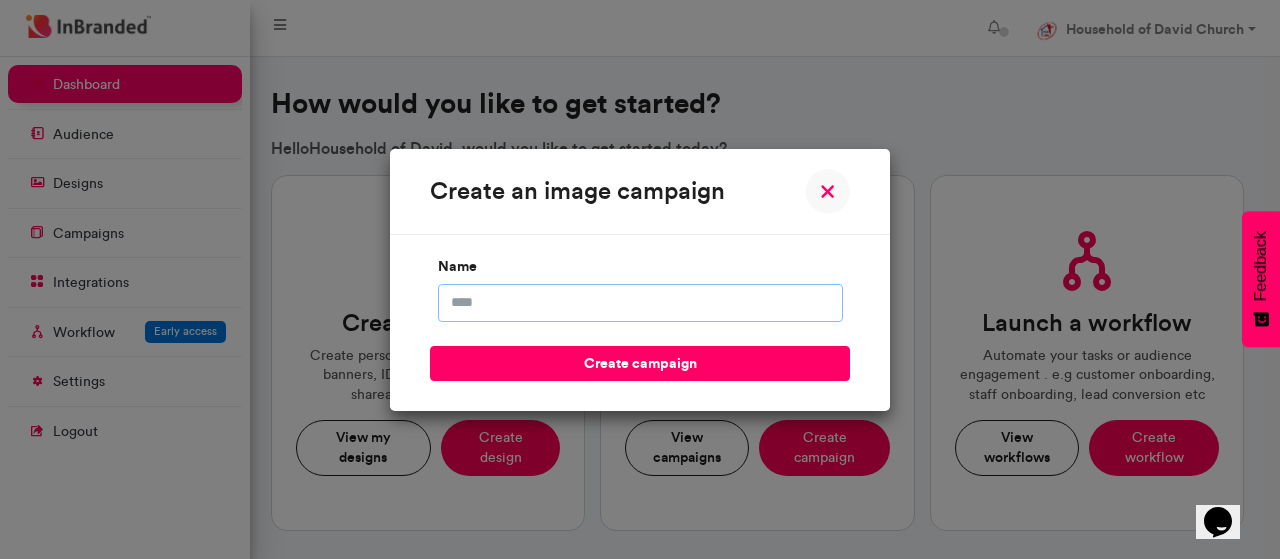 click on "name" at bounding box center [640, 303] 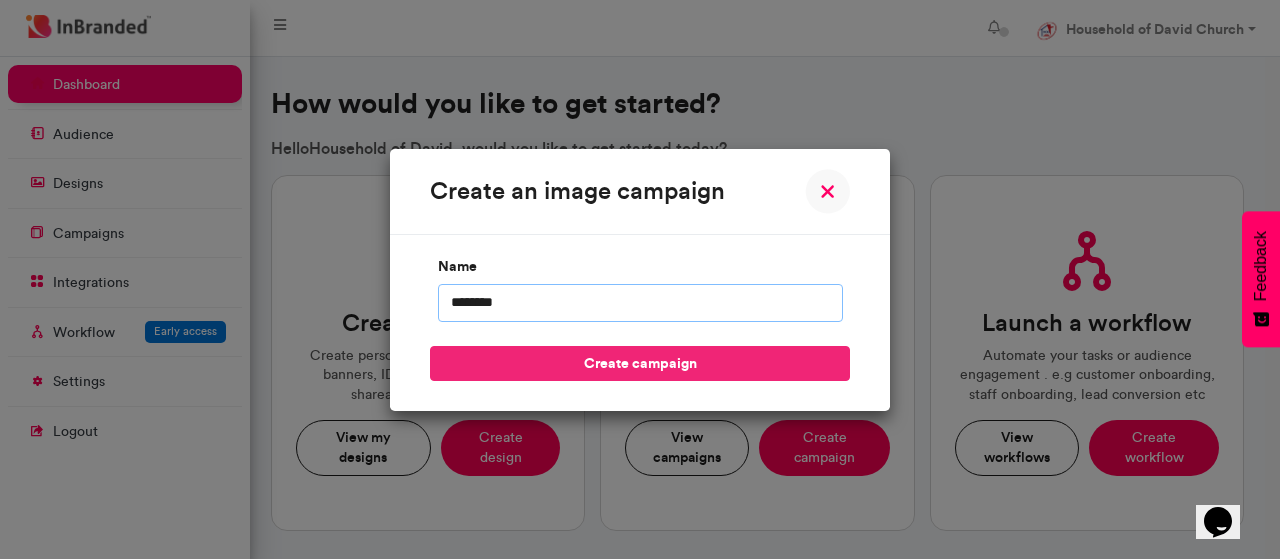 type on "********" 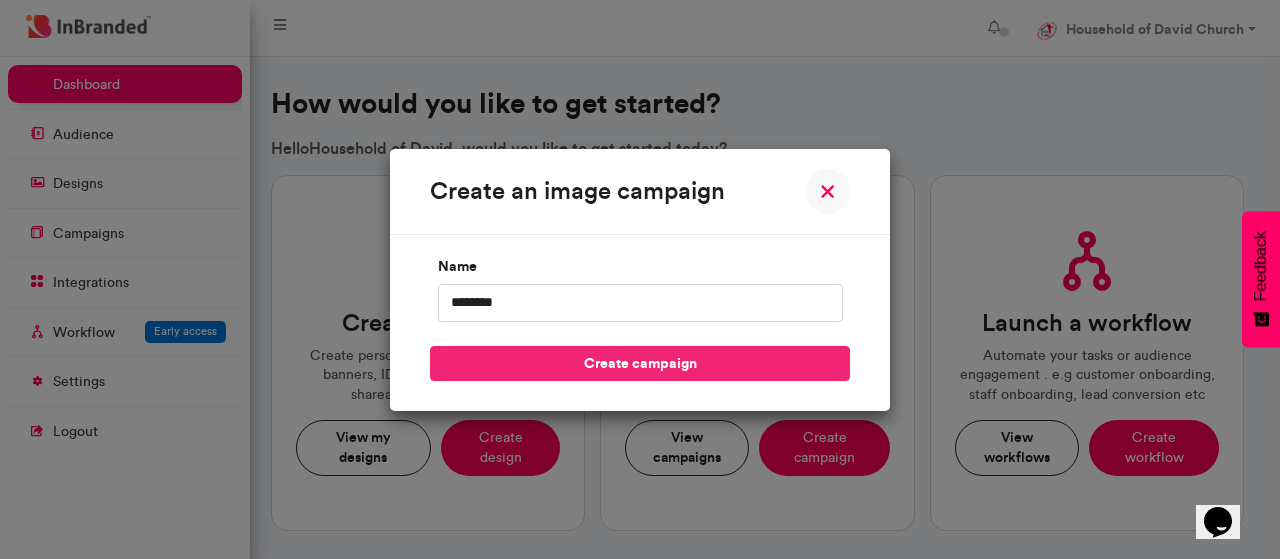 click on "create campaign" at bounding box center [640, 363] 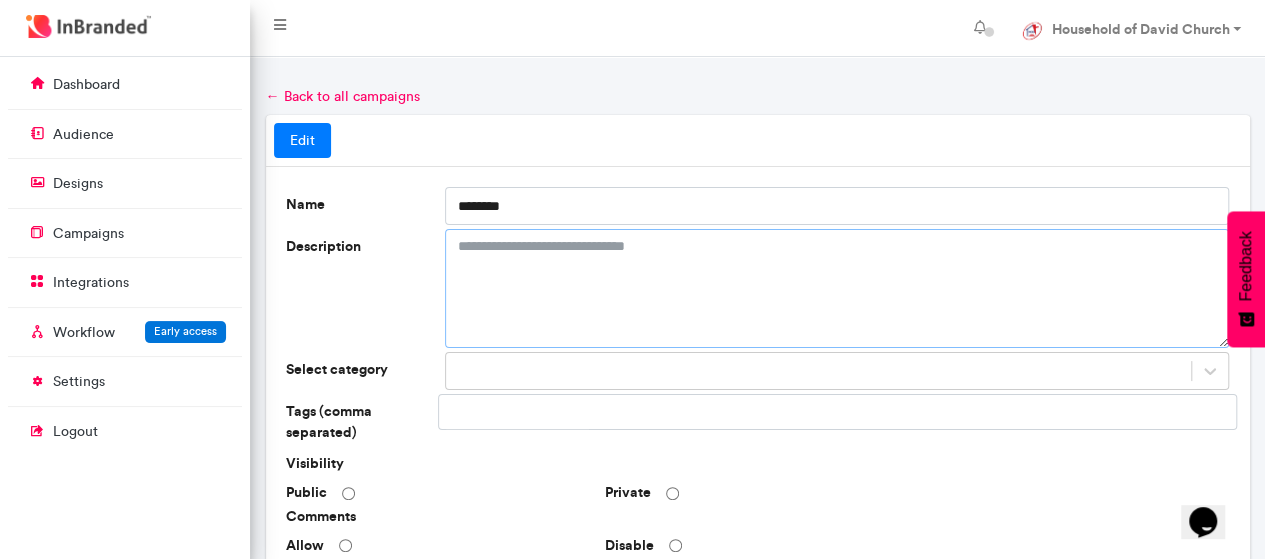 click on "Description" at bounding box center [837, 288] 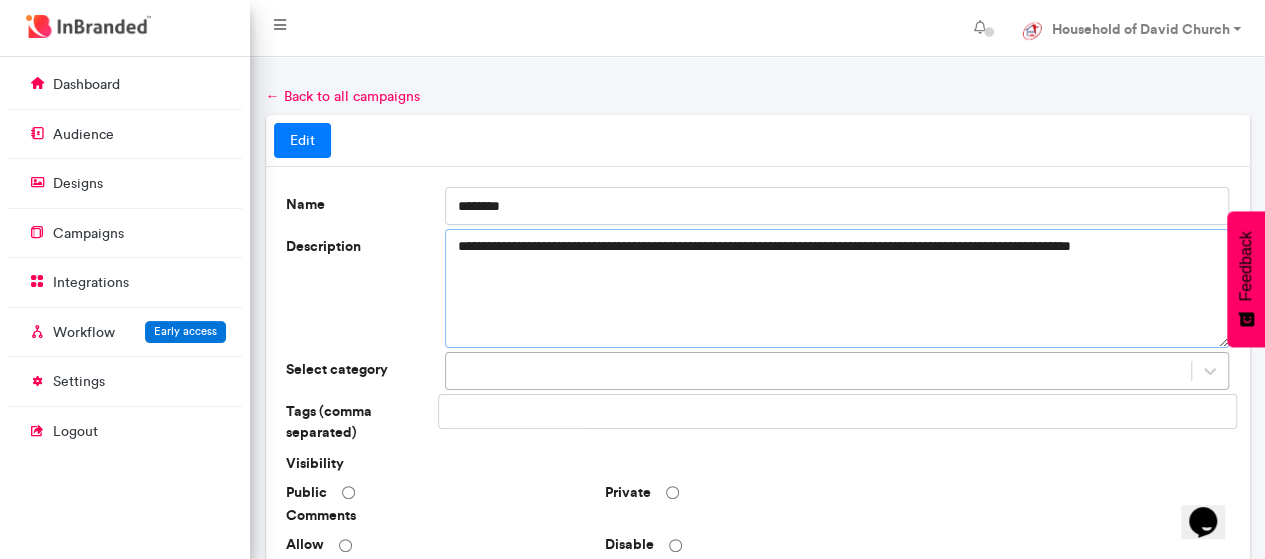 type on "**********" 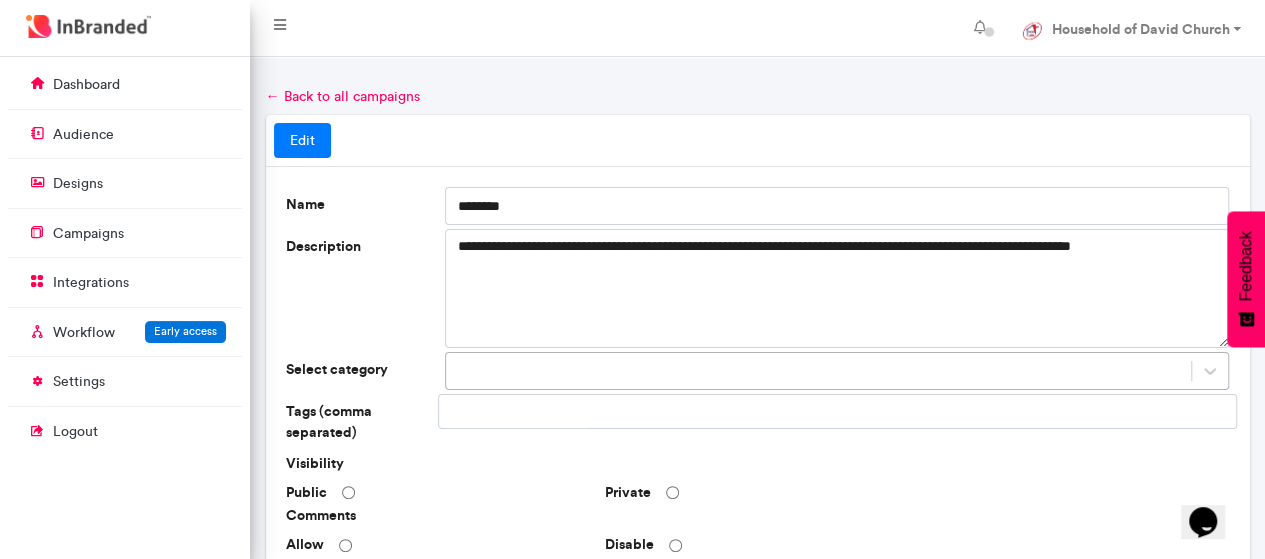 click at bounding box center (837, 371) 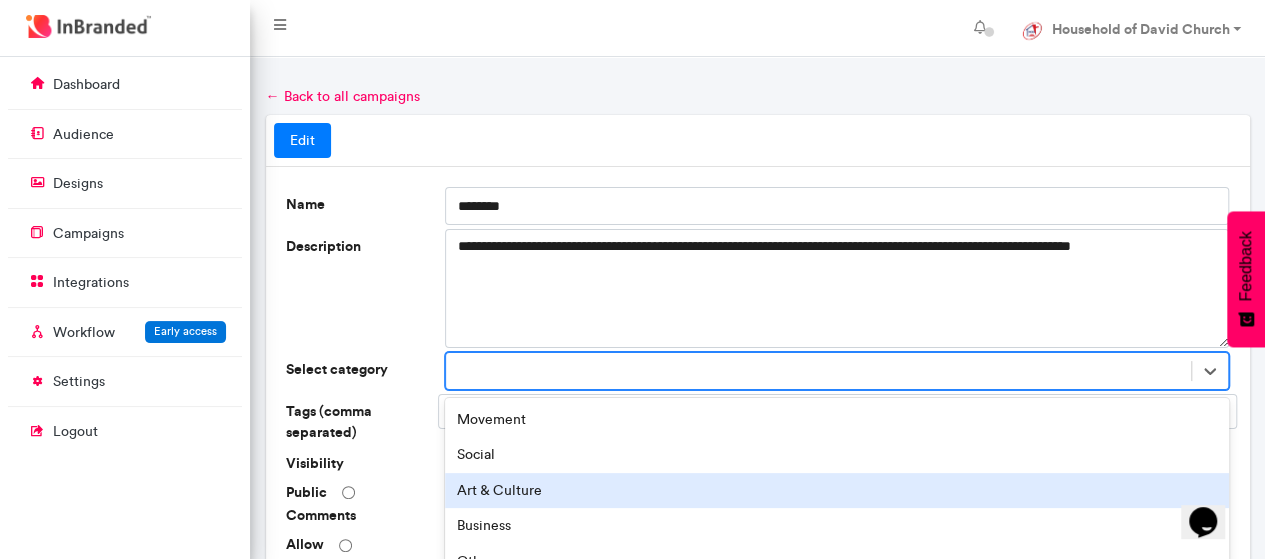 scroll, scrollTop: 146, scrollLeft: 0, axis: vertical 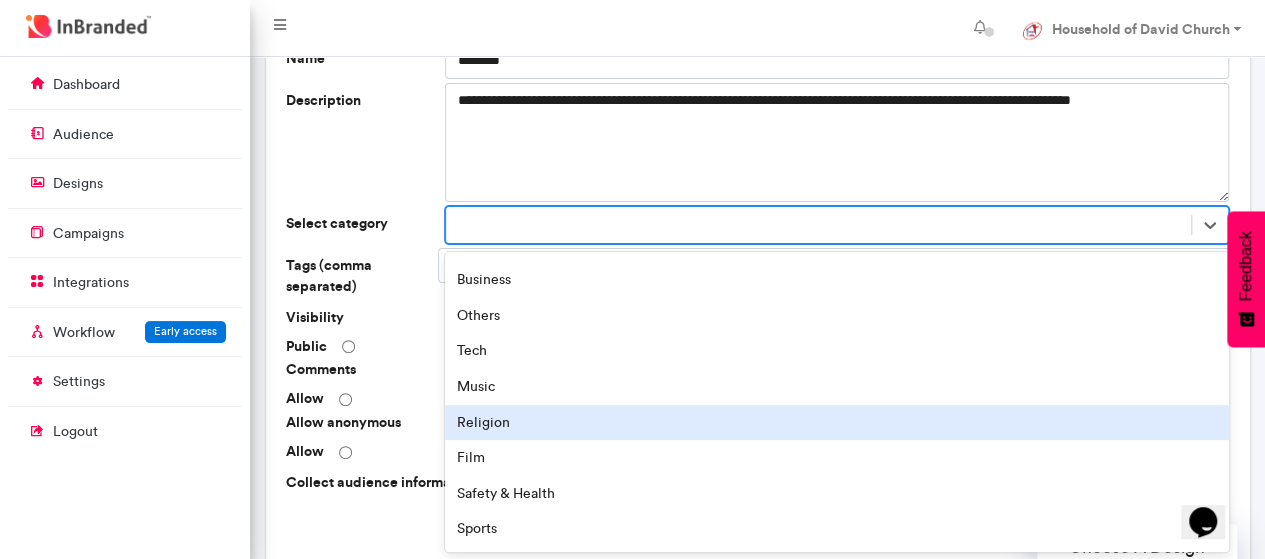 click on "Religion" at bounding box center (837, 423) 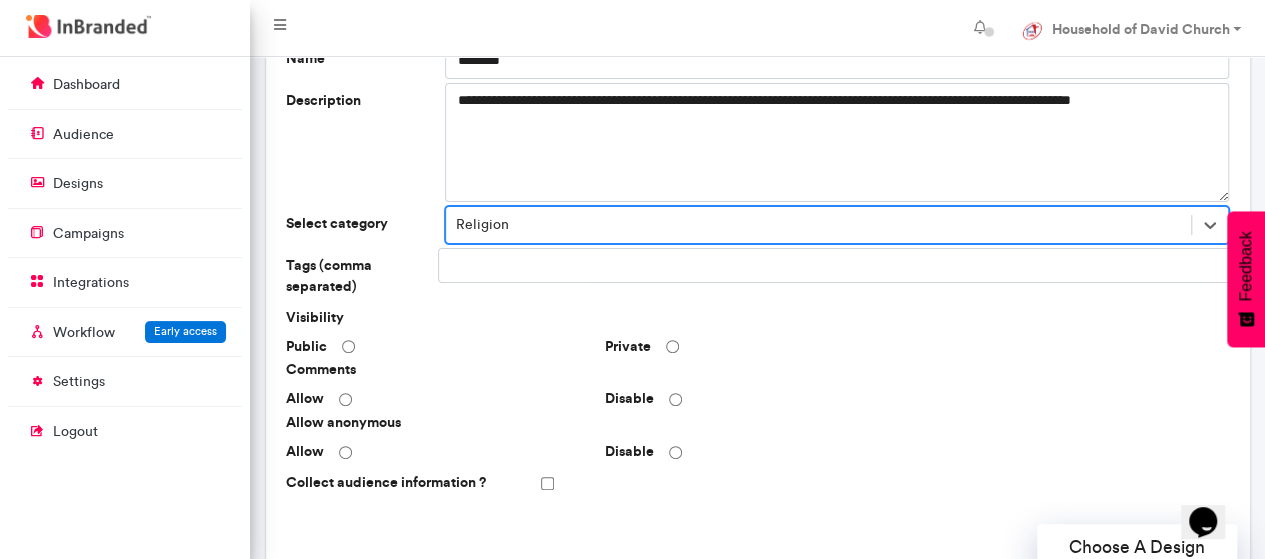 click at bounding box center [517, 266] 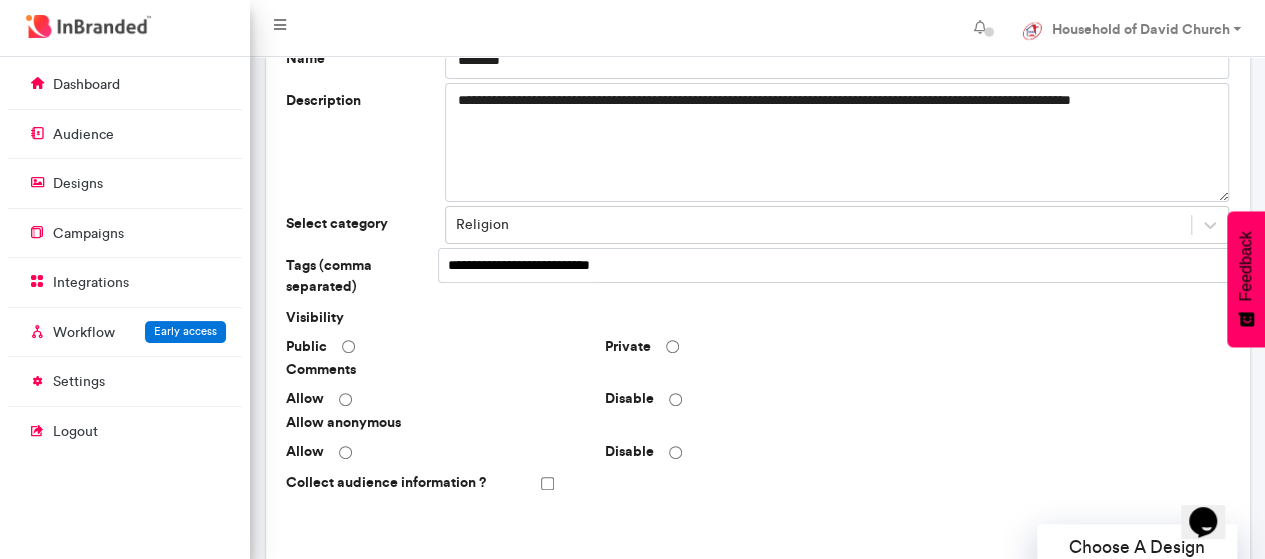 scroll, scrollTop: 0, scrollLeft: 43, axis: horizontal 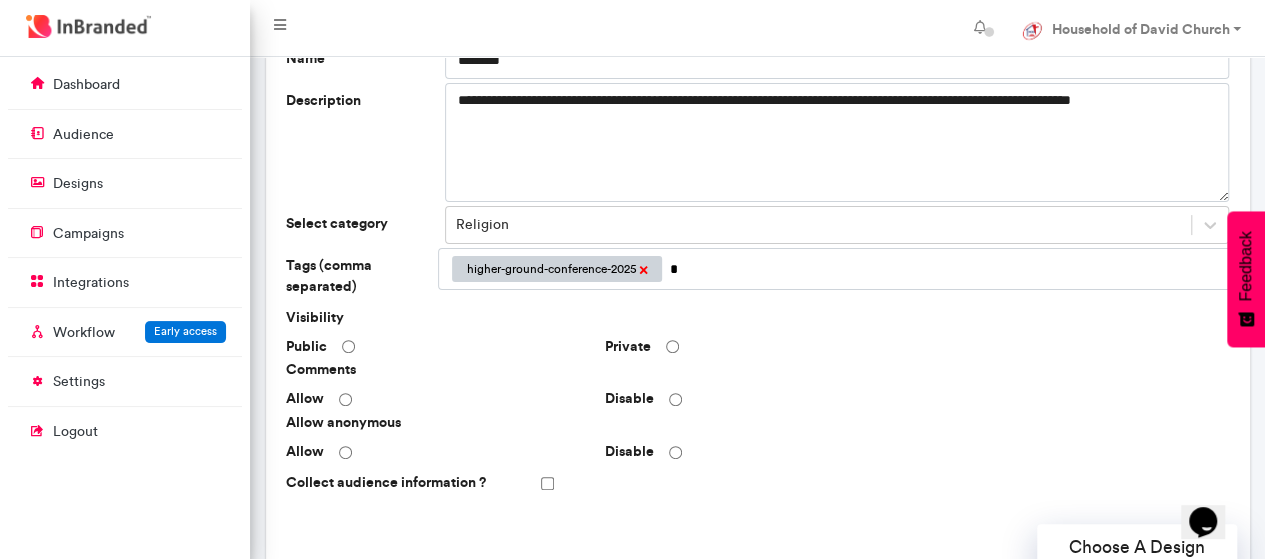 type on "*" 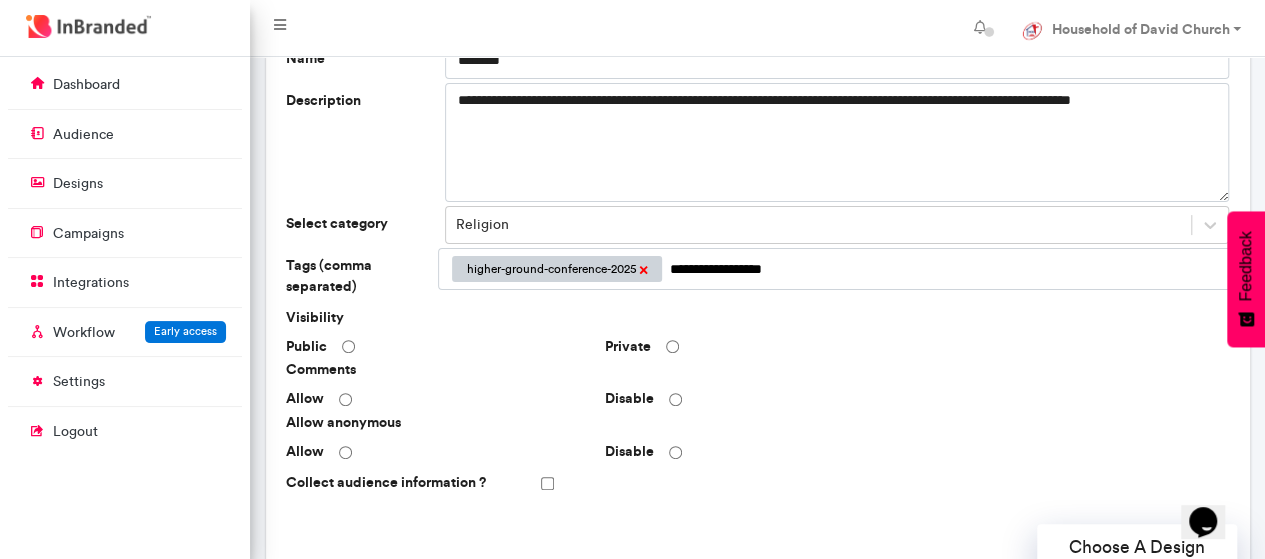 type on "**********" 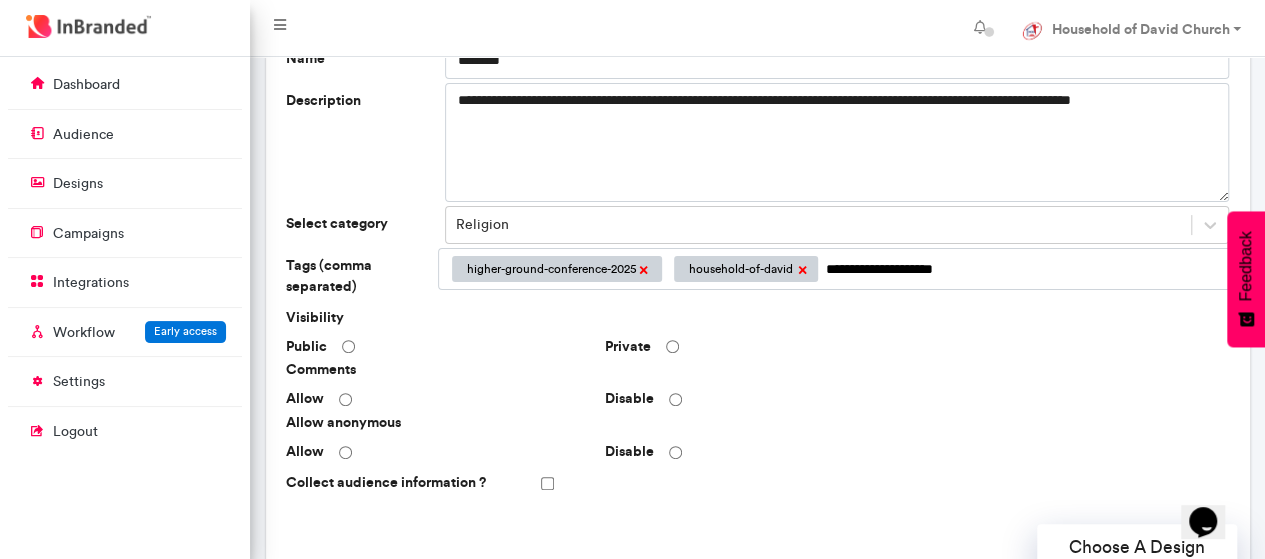 type on "**********" 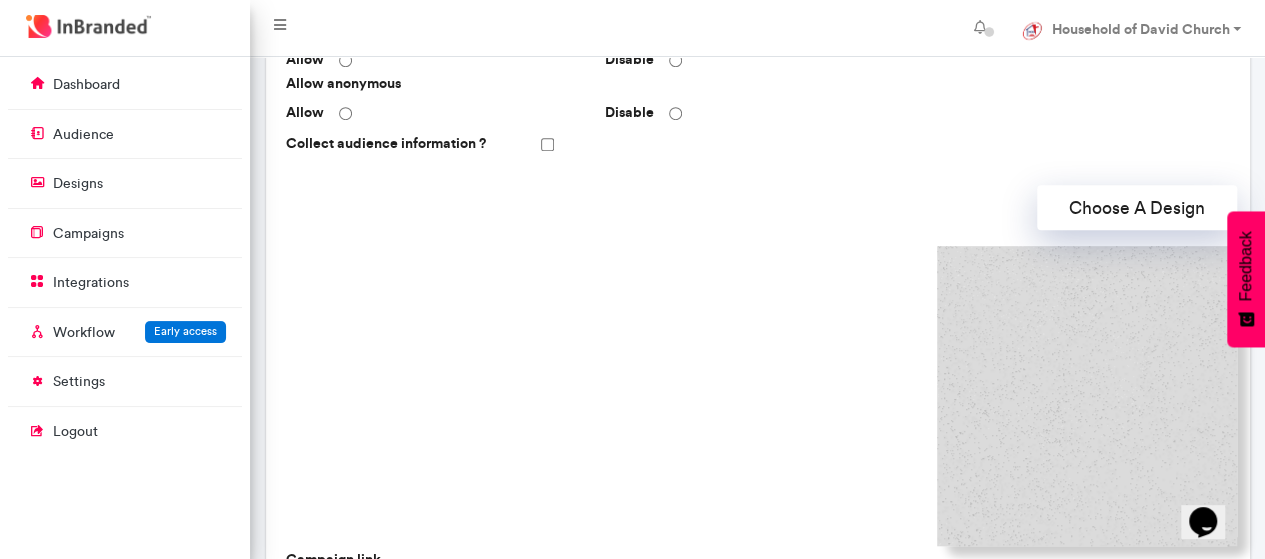 scroll, scrollTop: 446, scrollLeft: 0, axis: vertical 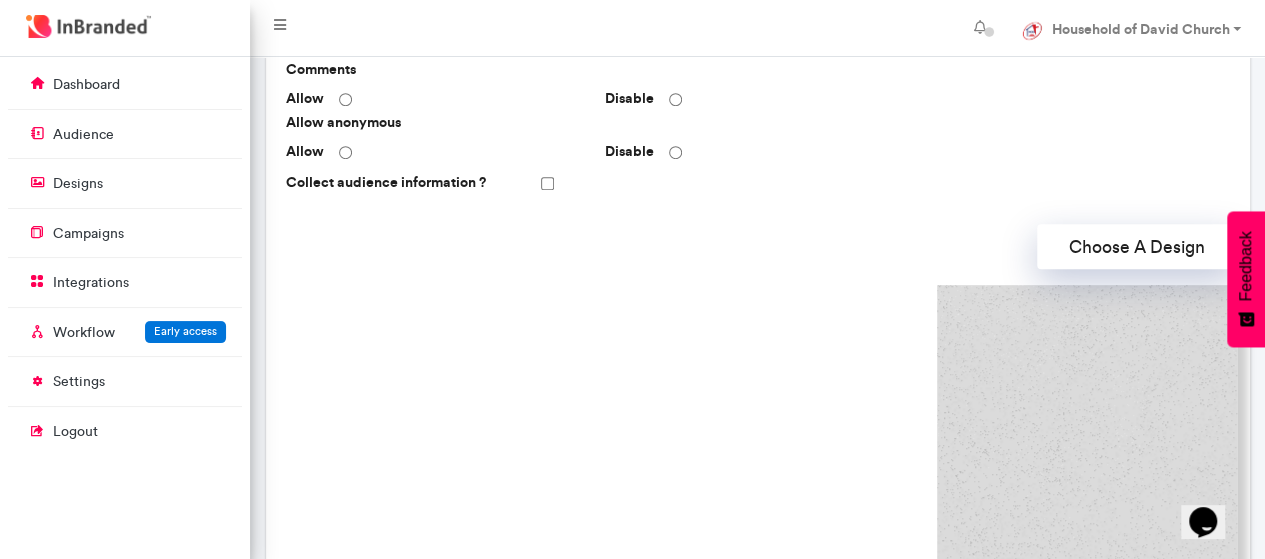 type 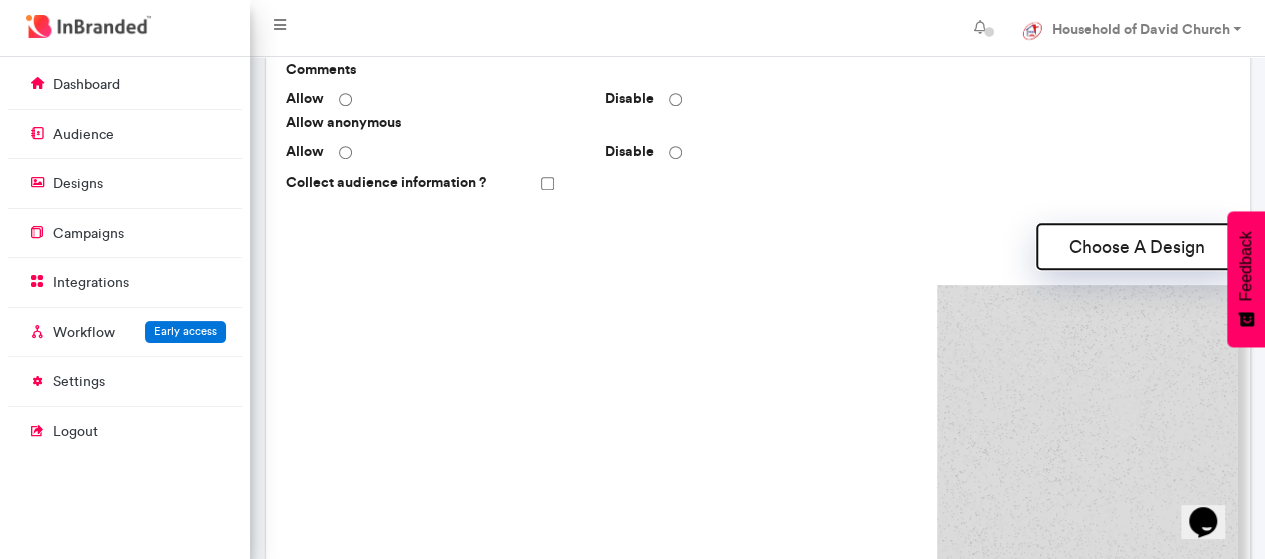 click on "Choose A Design" at bounding box center (1137, 246) 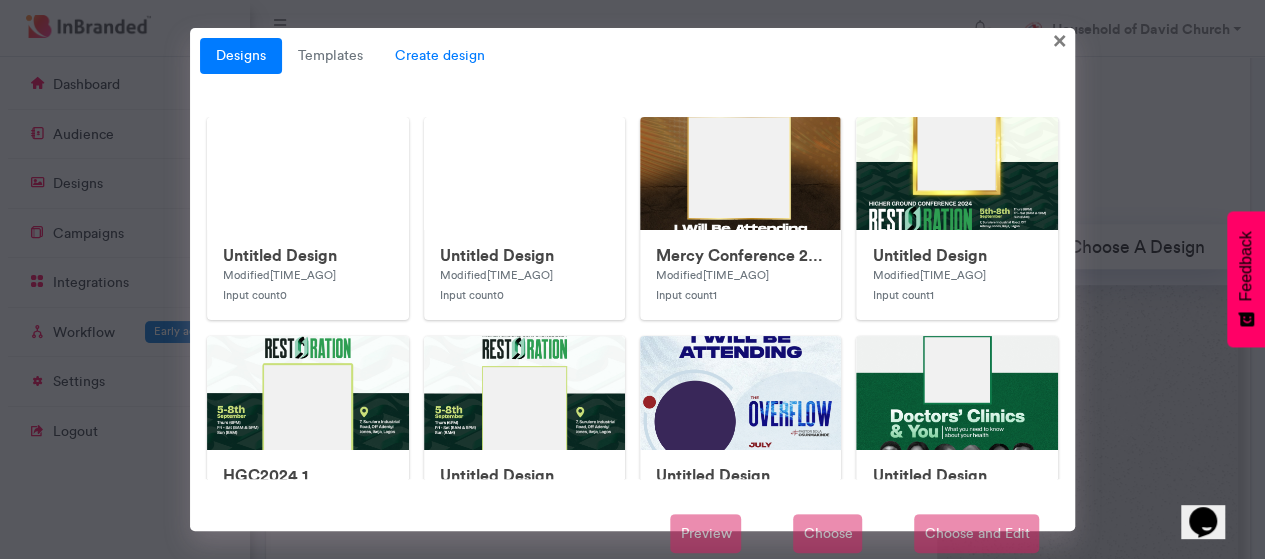 click on "Create design" at bounding box center [440, 56] 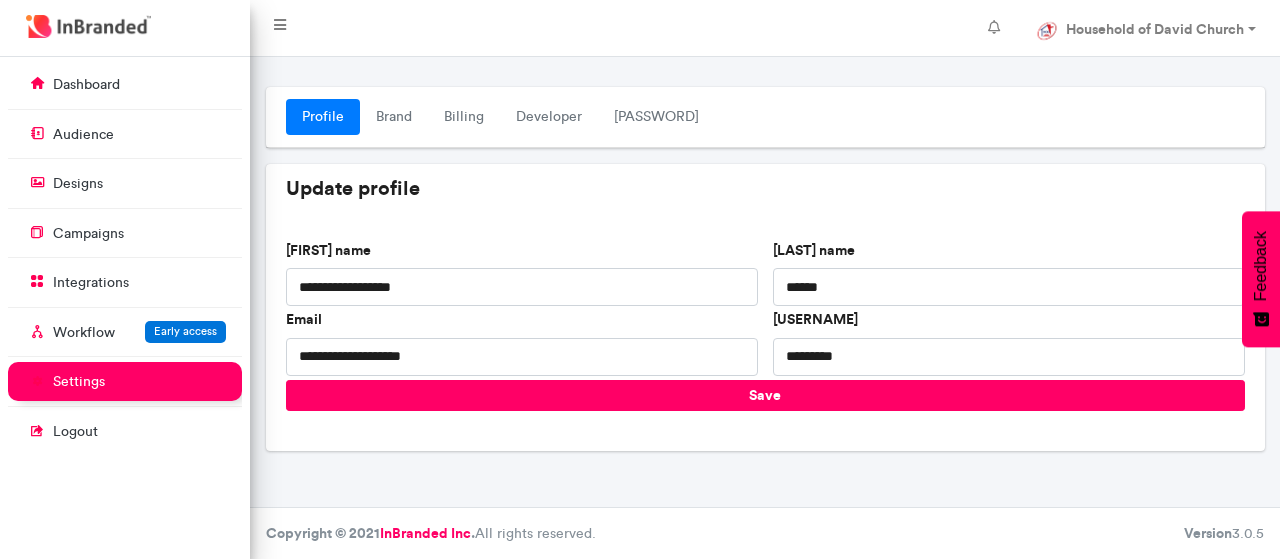 scroll, scrollTop: 0, scrollLeft: 0, axis: both 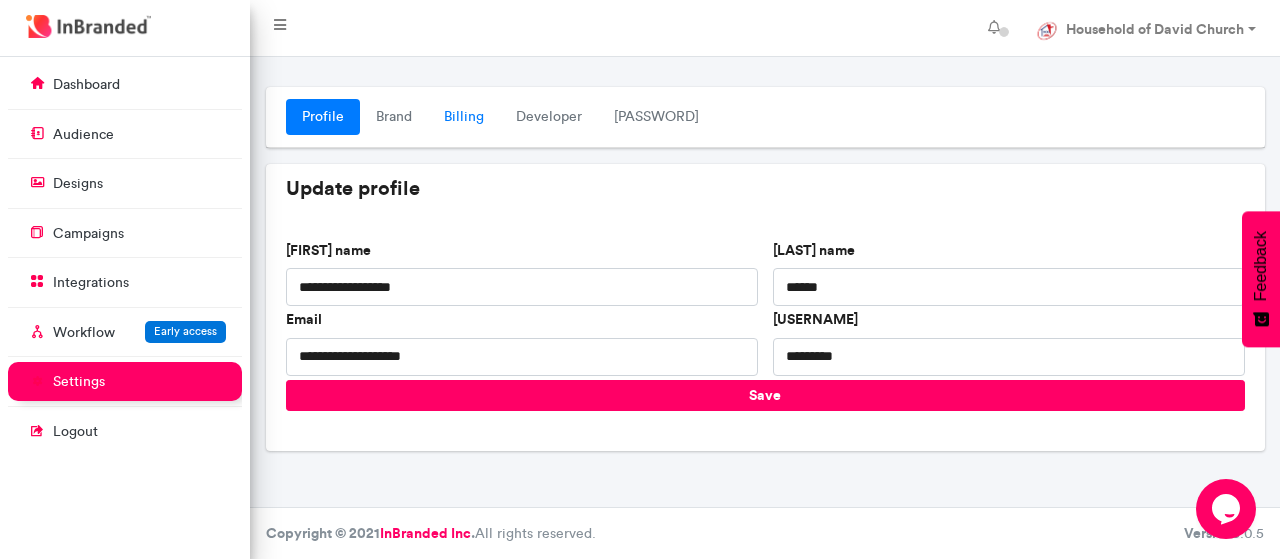 click on "Billing" at bounding box center (464, 117) 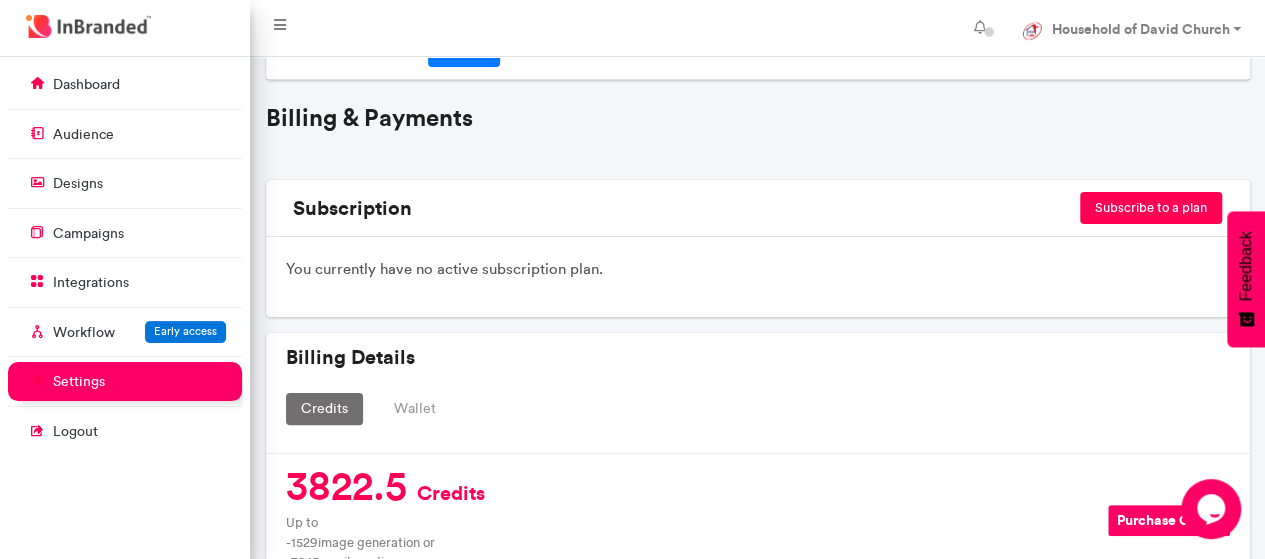 scroll, scrollTop: 100, scrollLeft: 0, axis: vertical 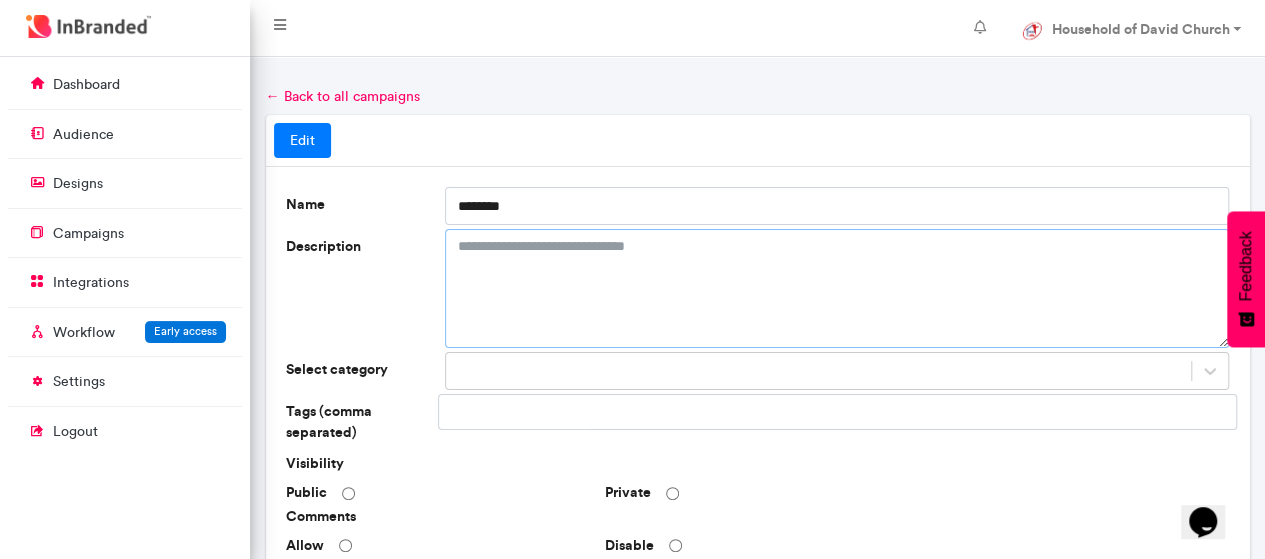 click on "Description" at bounding box center [837, 288] 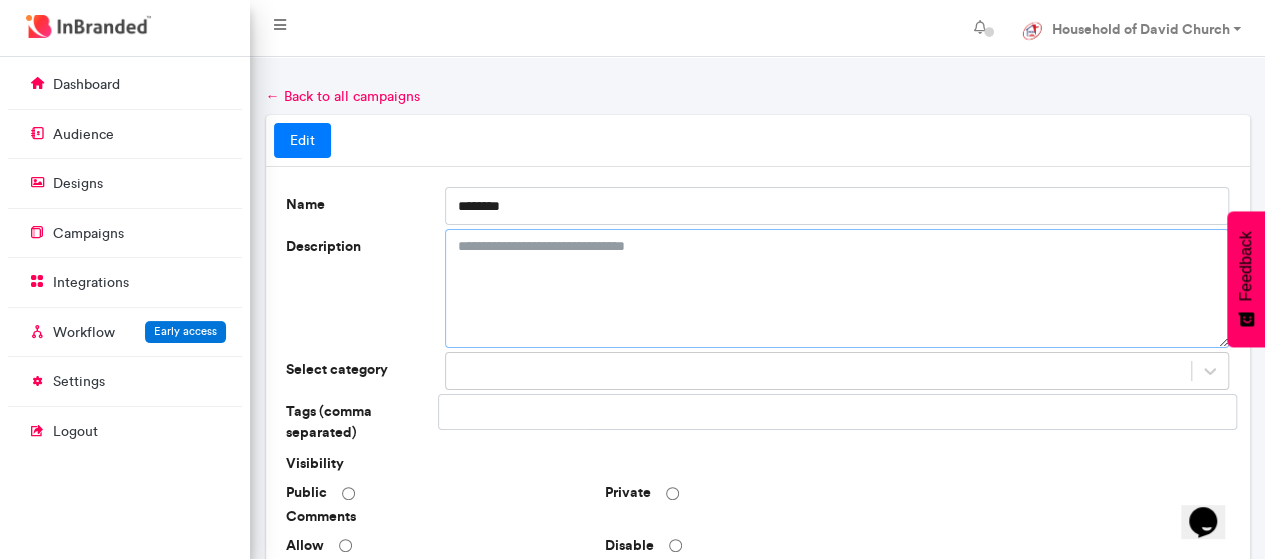 paste on "**********" 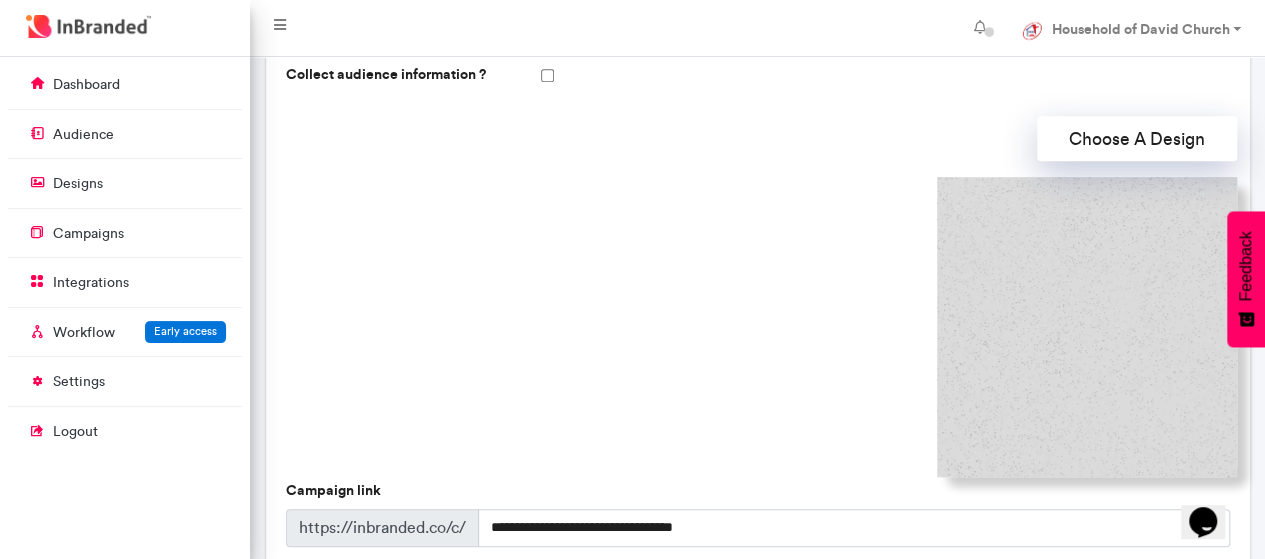 scroll, scrollTop: 553, scrollLeft: 0, axis: vertical 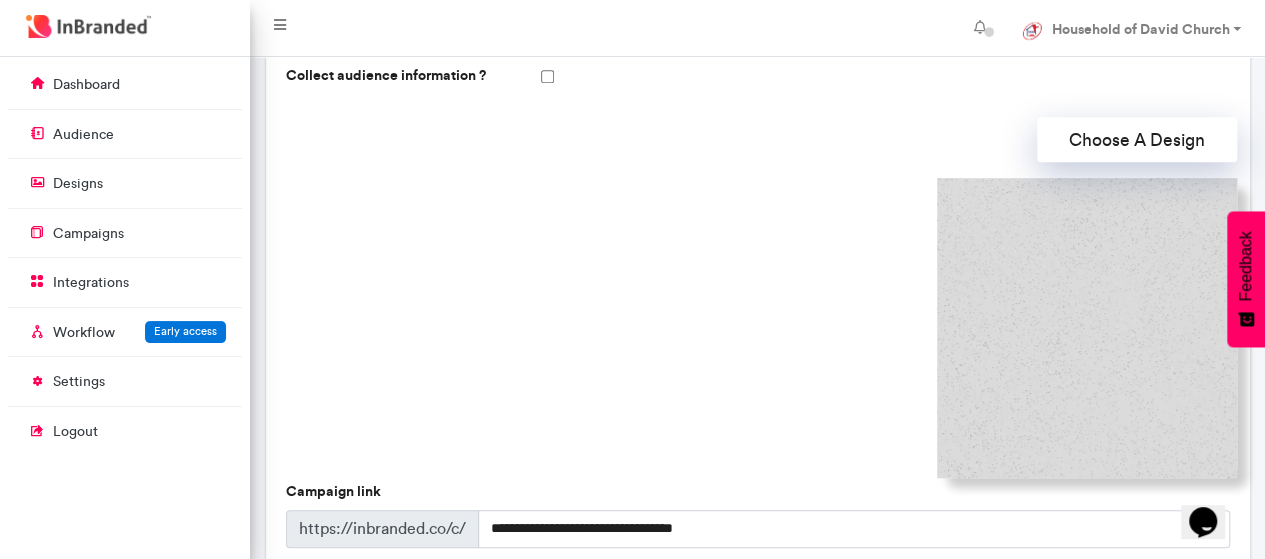 type on "**********" 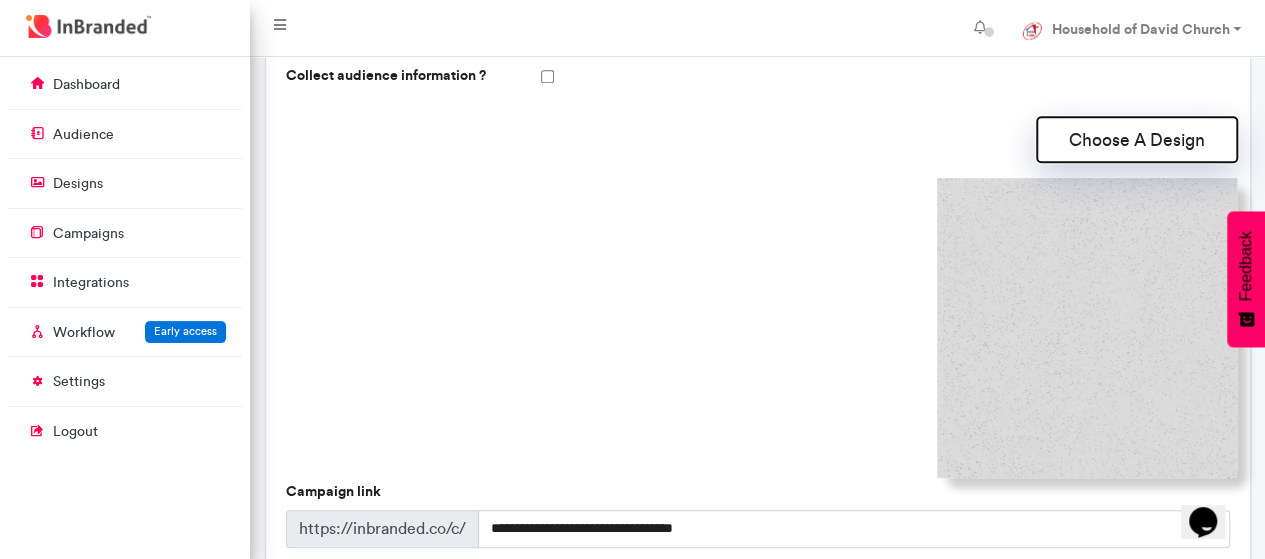 click on "Choose A Design" at bounding box center (1137, 139) 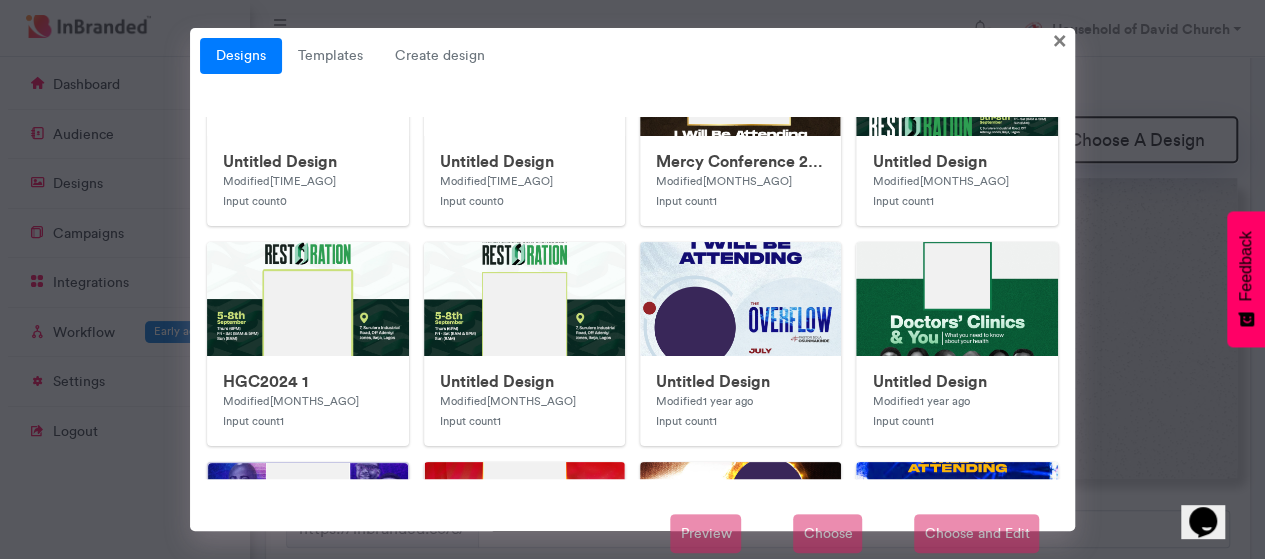 scroll, scrollTop: 0, scrollLeft: 0, axis: both 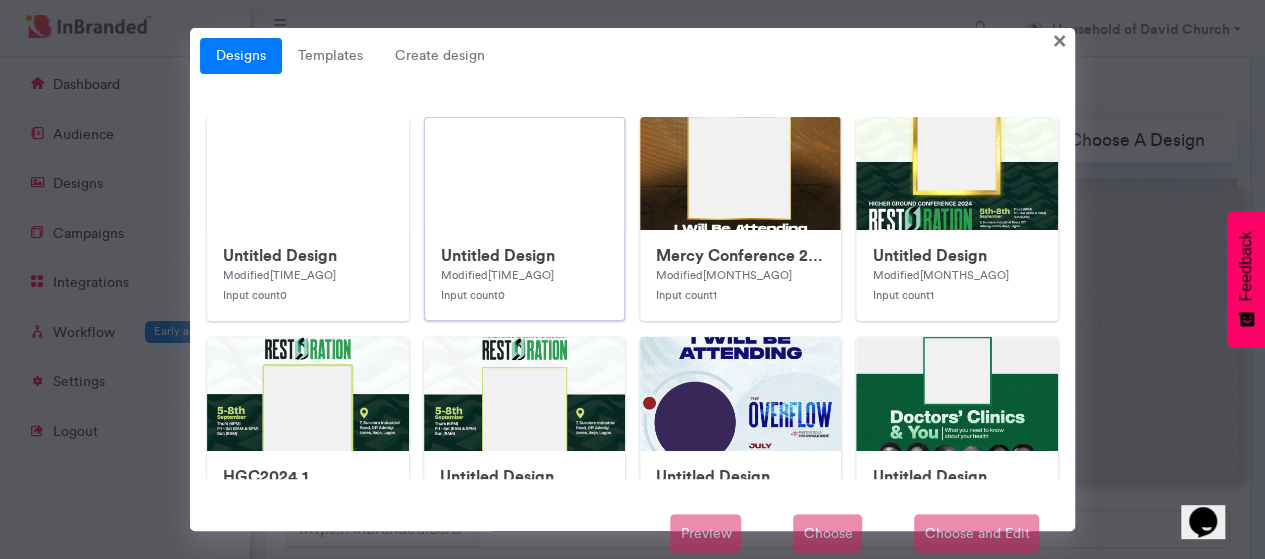click on "Untitled Design" at bounding box center [524, 255] 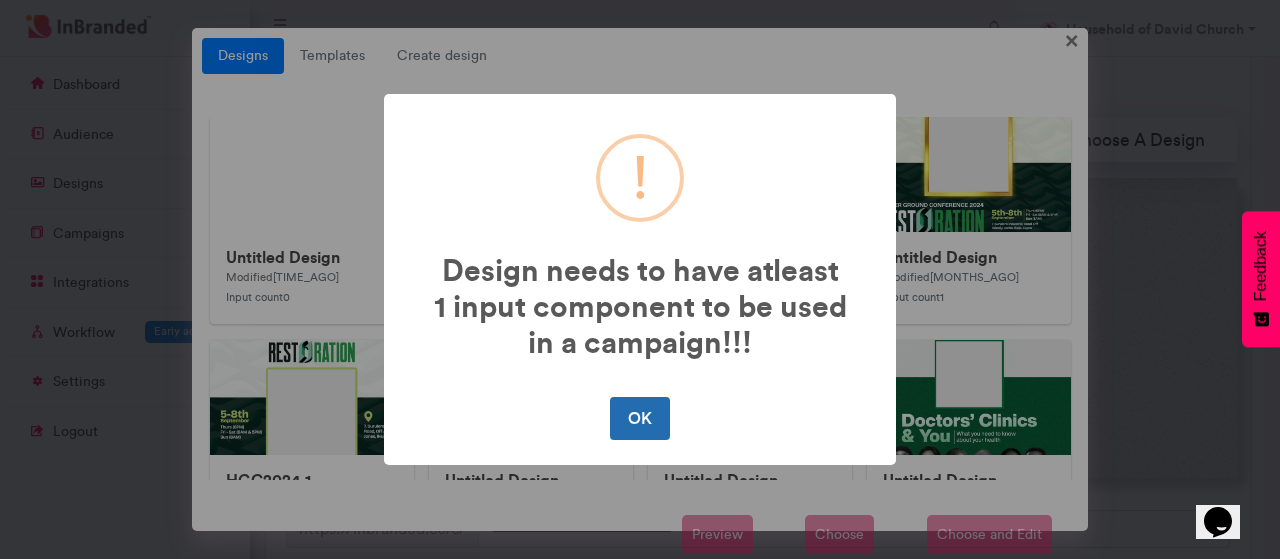 click on "OK" at bounding box center (639, 418) 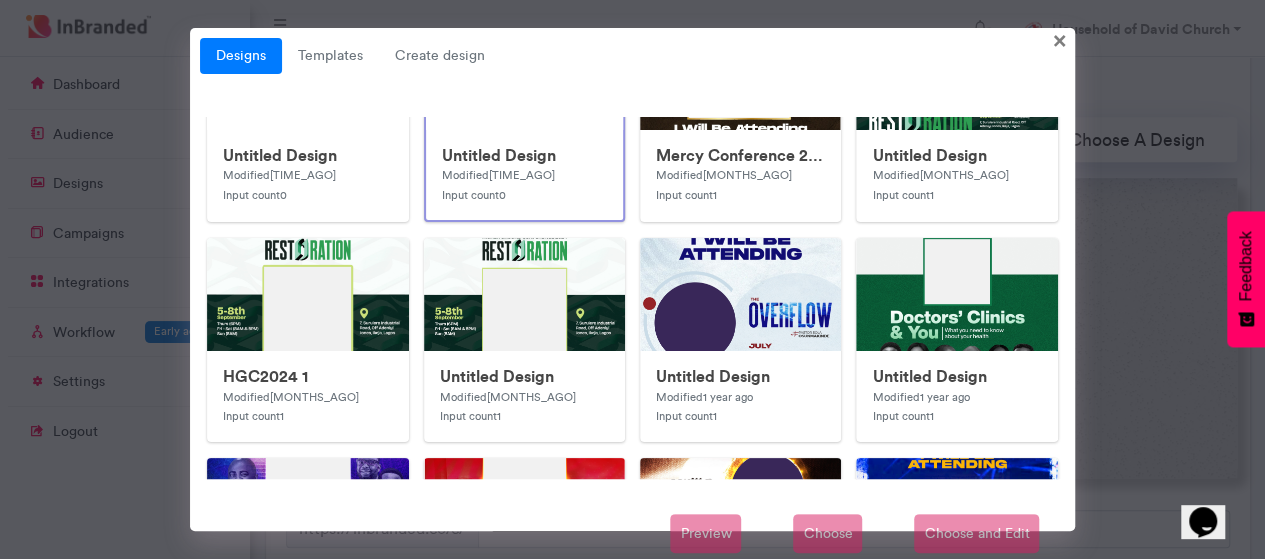 scroll, scrollTop: 200, scrollLeft: 0, axis: vertical 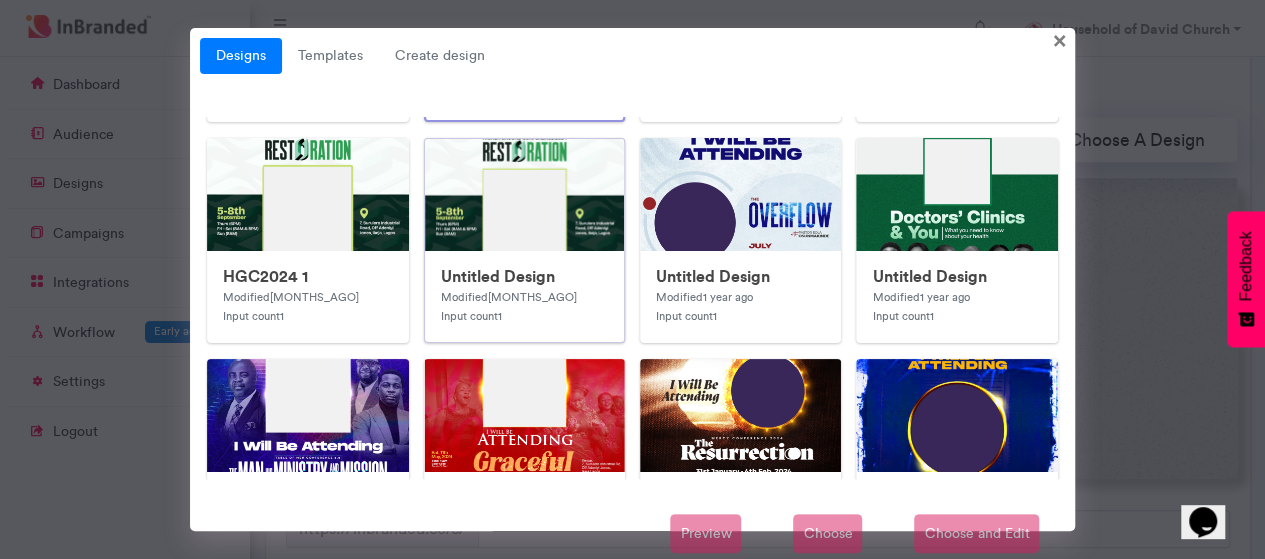 click at bounding box center (825, 539) 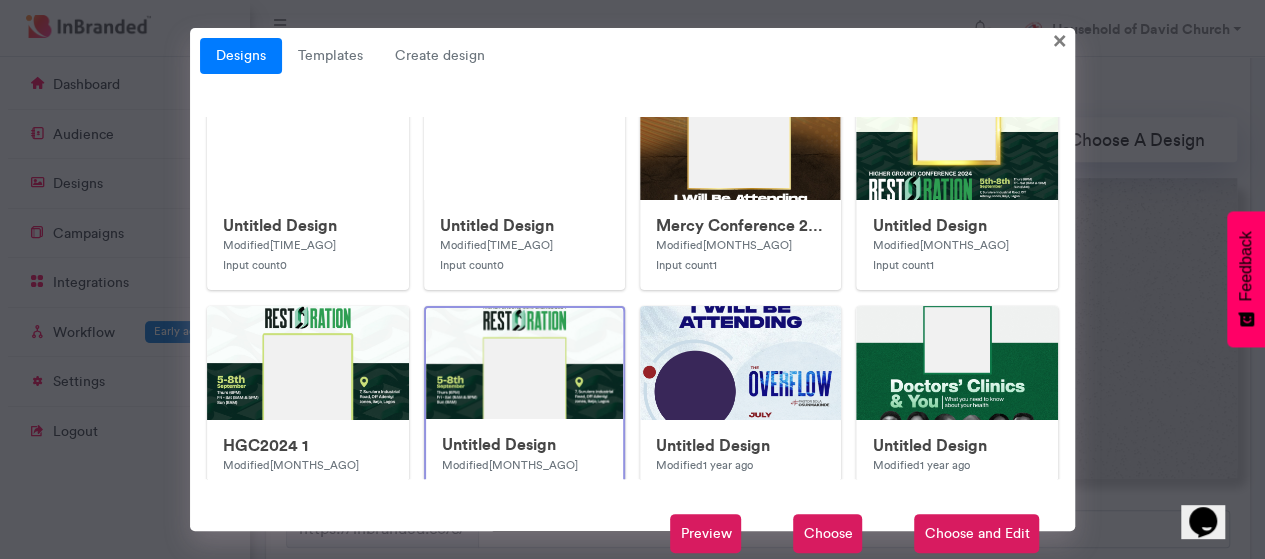 scroll, scrollTop: 0, scrollLeft: 0, axis: both 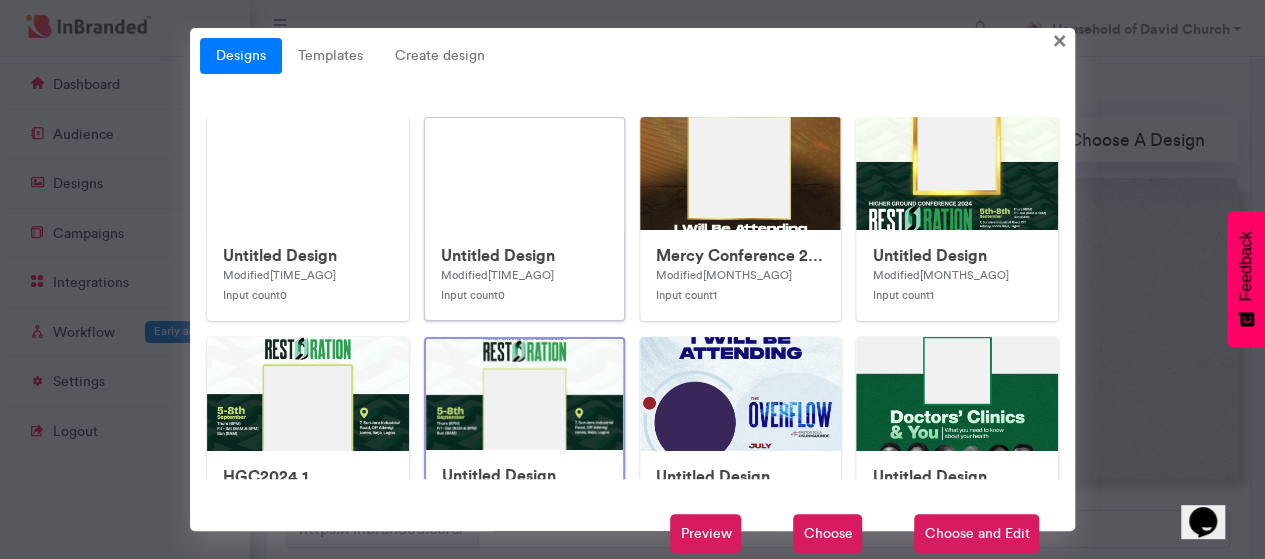 click on "Untitled Design Modified  5 minutes ago Input count  0" at bounding box center [524, 275] 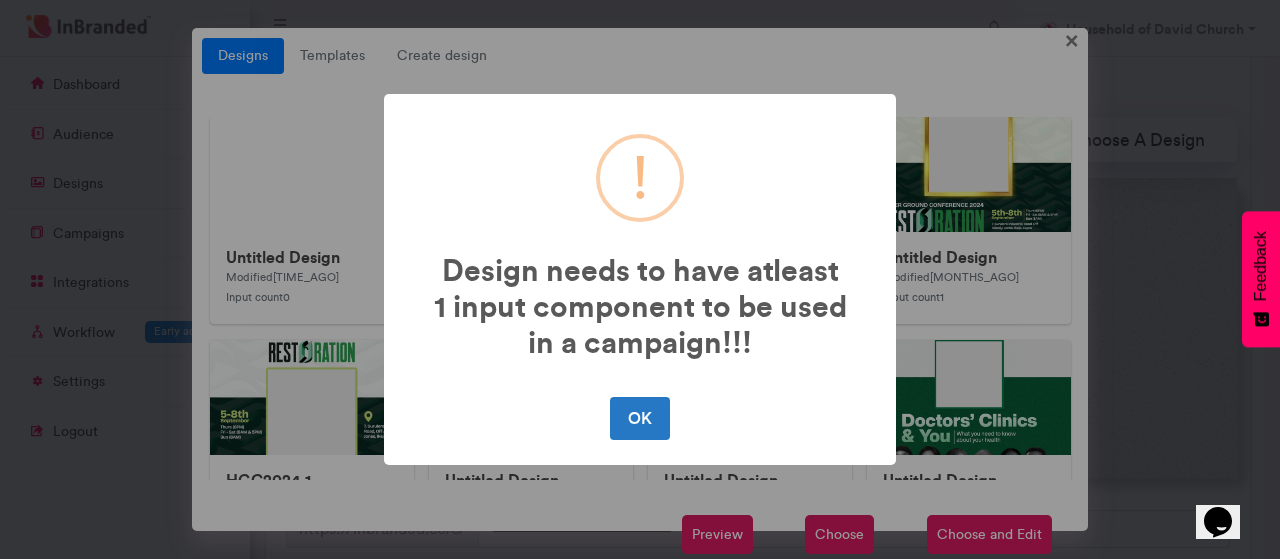 drag, startPoint x: 624, startPoint y: 423, endPoint x: 593, endPoint y: 401, distance: 38.013157 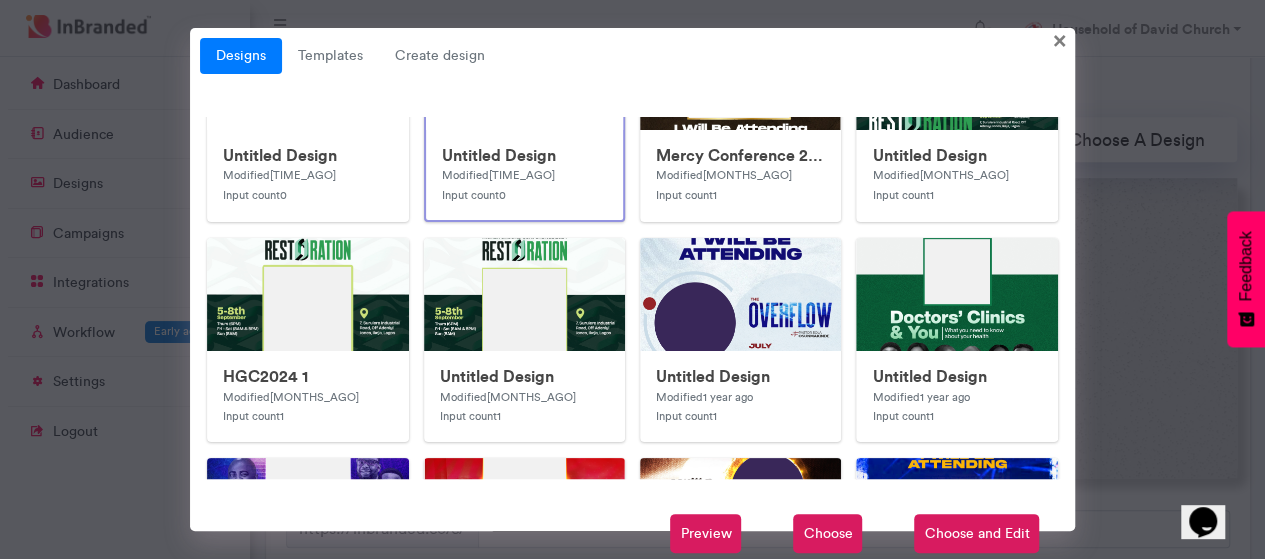 scroll, scrollTop: 200, scrollLeft: 0, axis: vertical 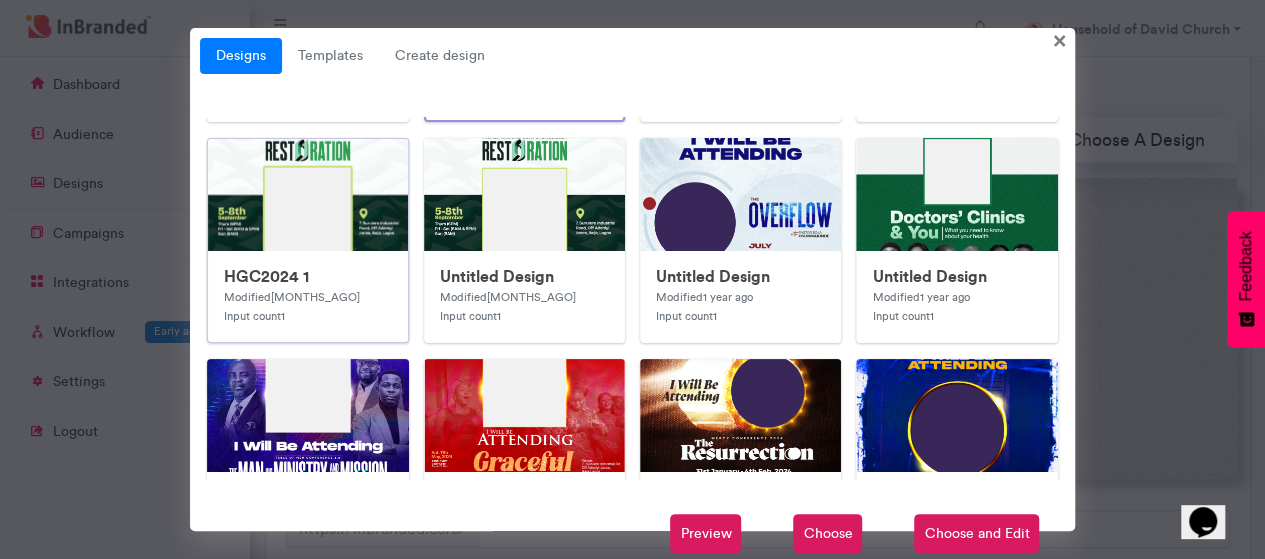 click on "HGC2024 1 Modified  12 months ago Input count  1" at bounding box center [307, 296] 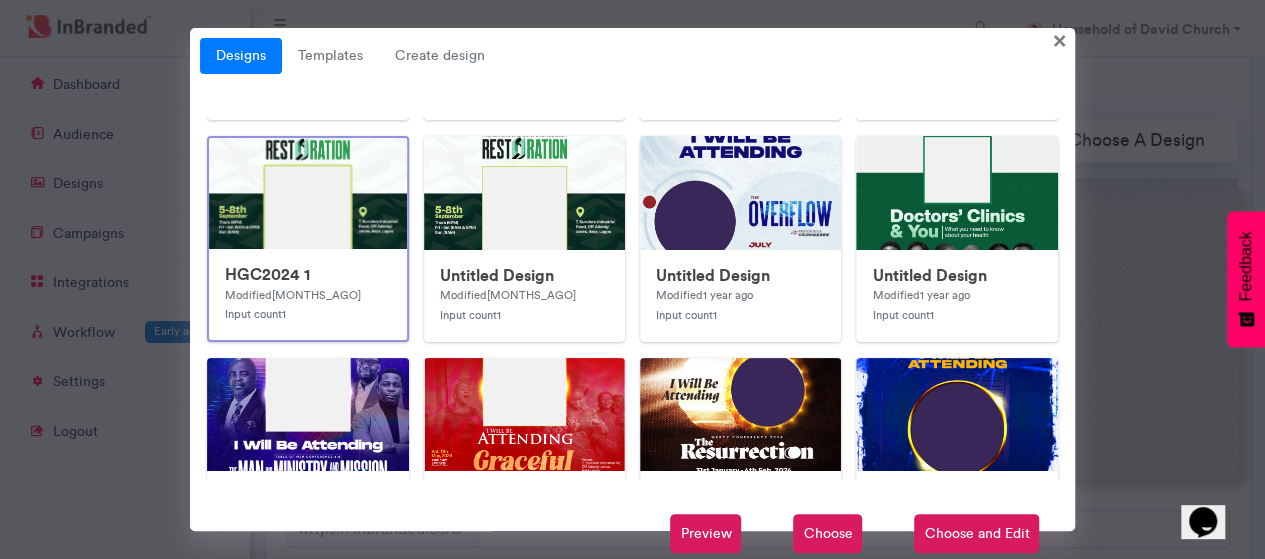 click on "Choose and Edit" at bounding box center (976, 534) 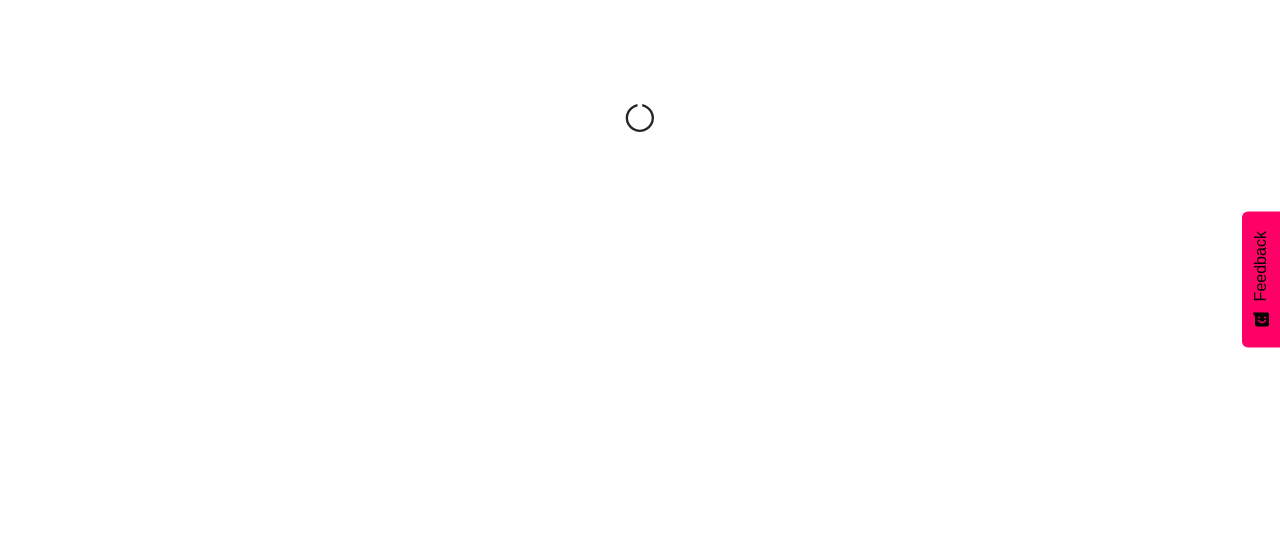 scroll, scrollTop: 0, scrollLeft: 0, axis: both 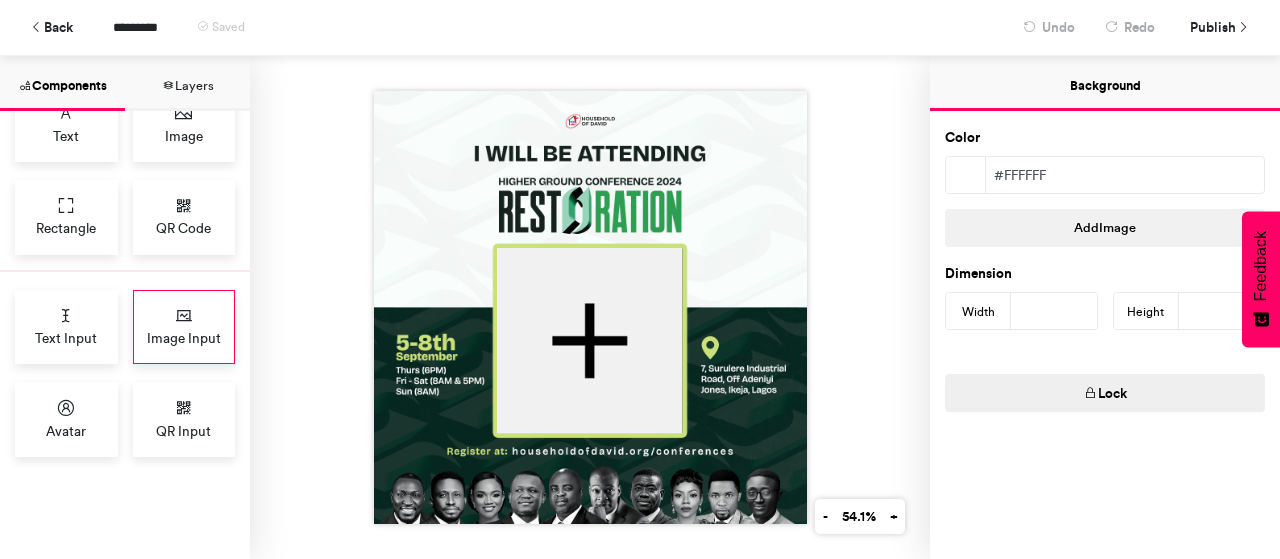 click on "Image Input" at bounding box center [184, 338] 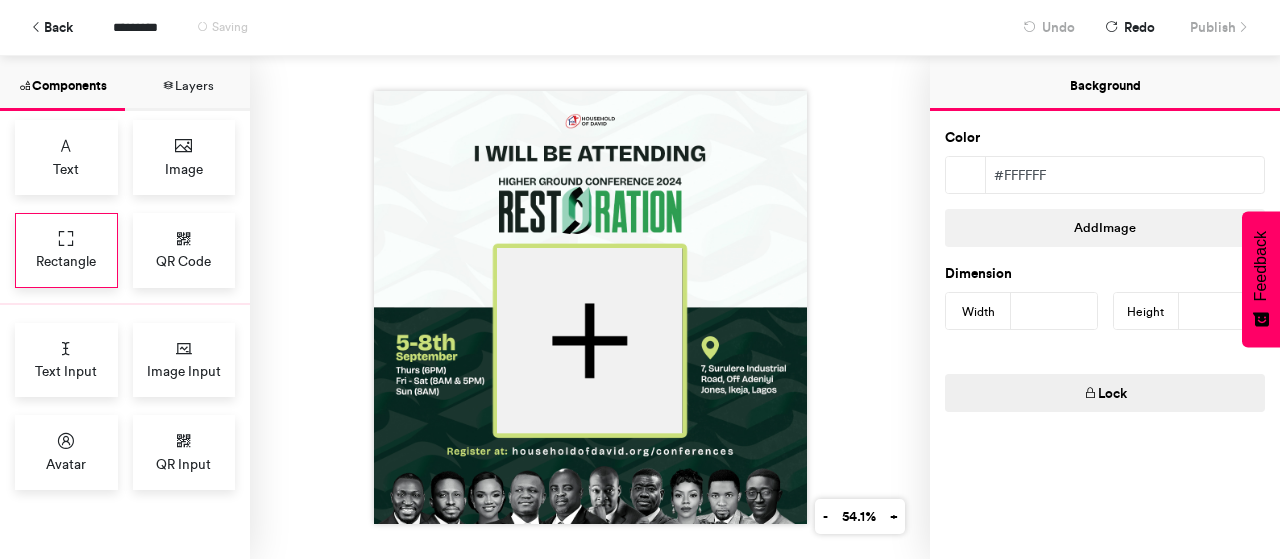 scroll, scrollTop: 0, scrollLeft: 0, axis: both 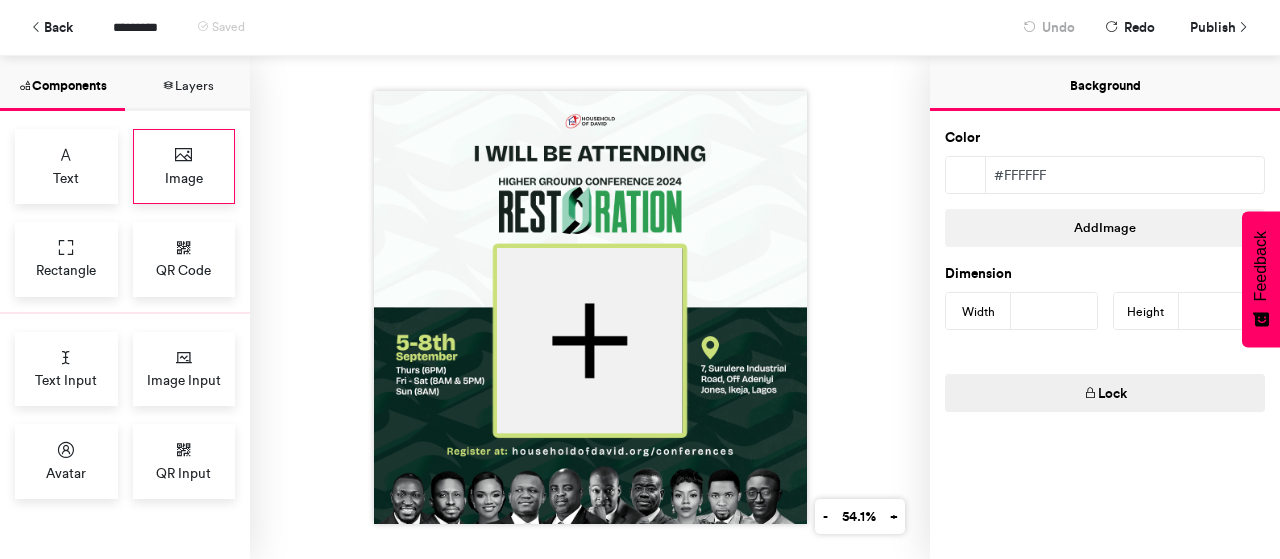 click on "Image" at bounding box center (184, 166) 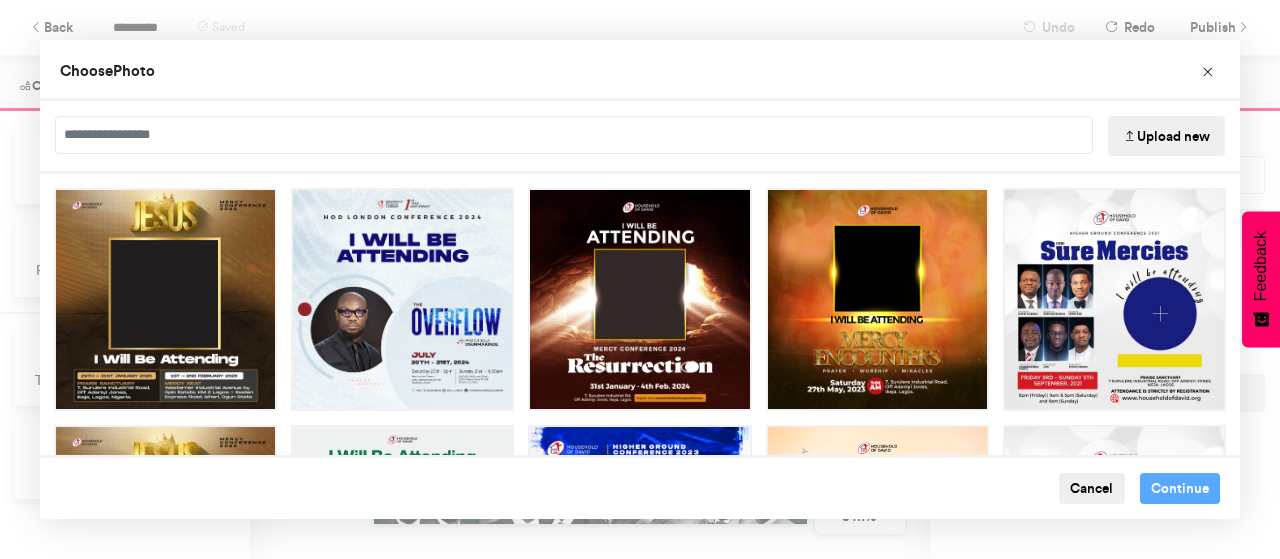 click on "Upload new" at bounding box center [1166, 136] 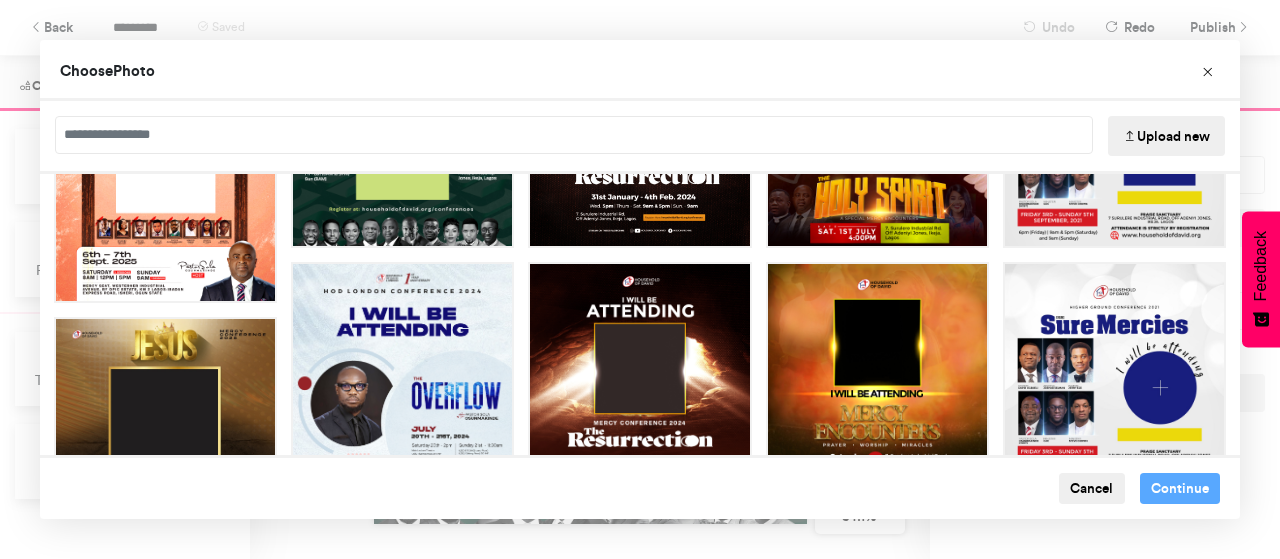 scroll, scrollTop: 100, scrollLeft: 0, axis: vertical 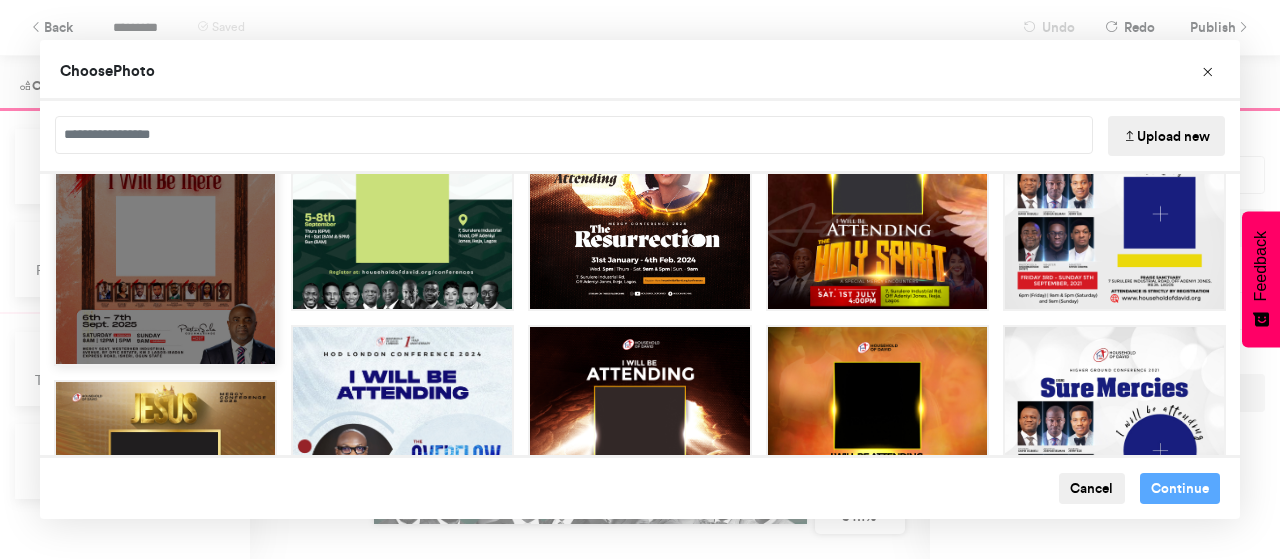 click at bounding box center (165, 227) 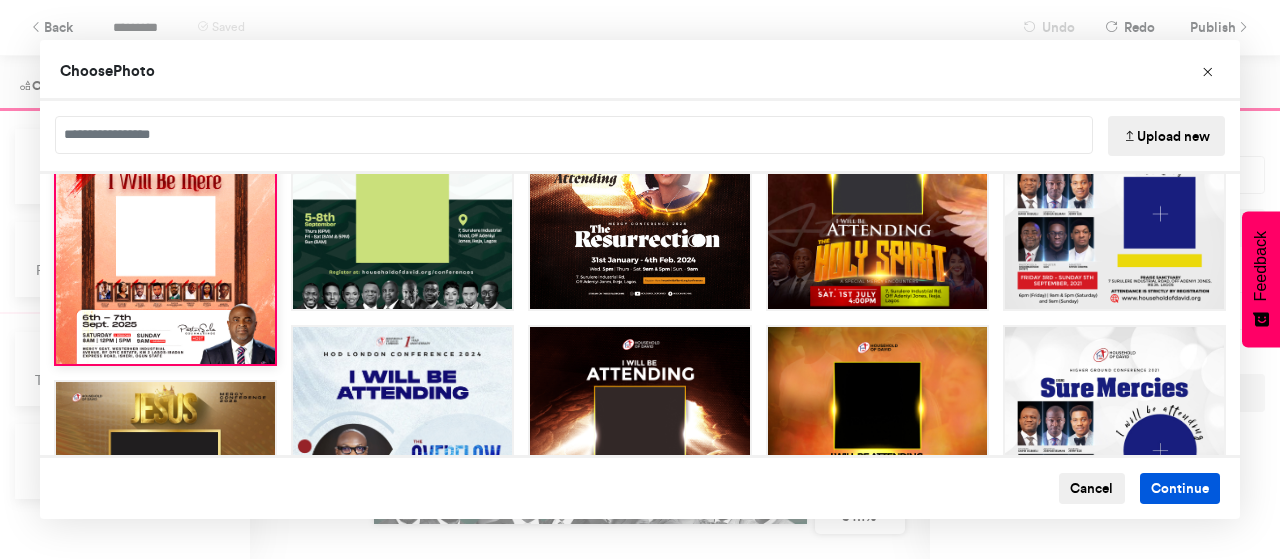 click on "Continue" at bounding box center (1180, 489) 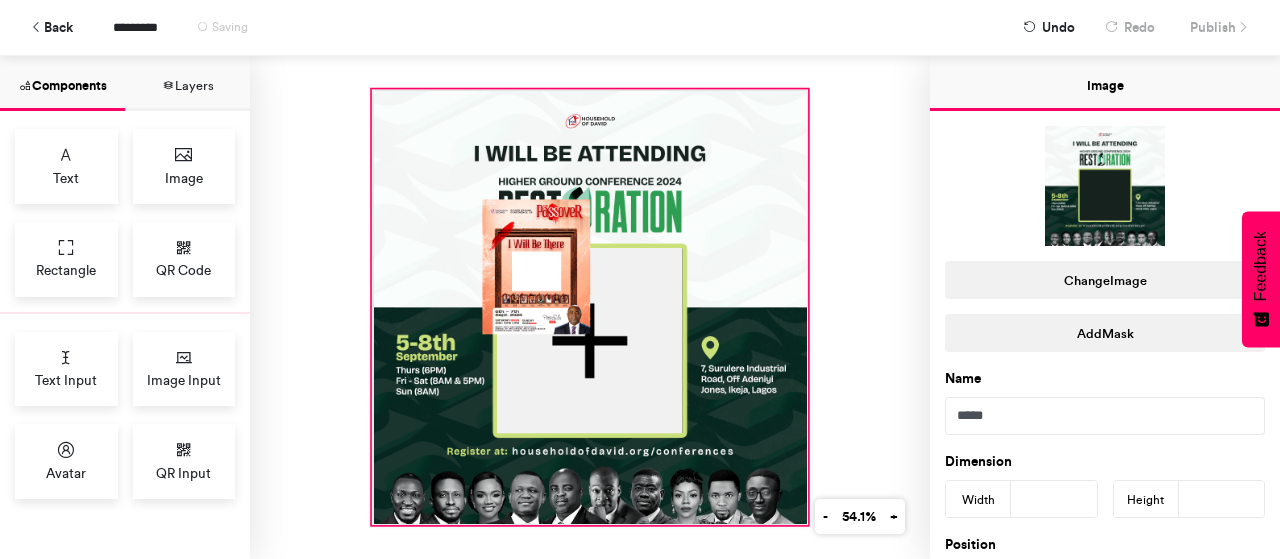 click at bounding box center [589, 307] 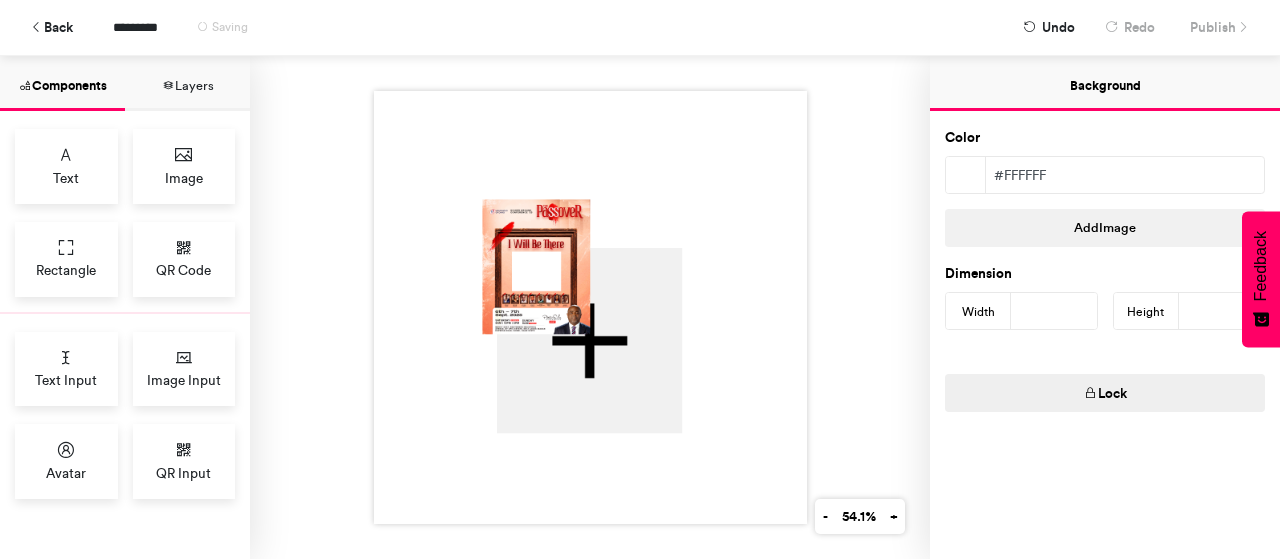 click at bounding box center [590, 307] 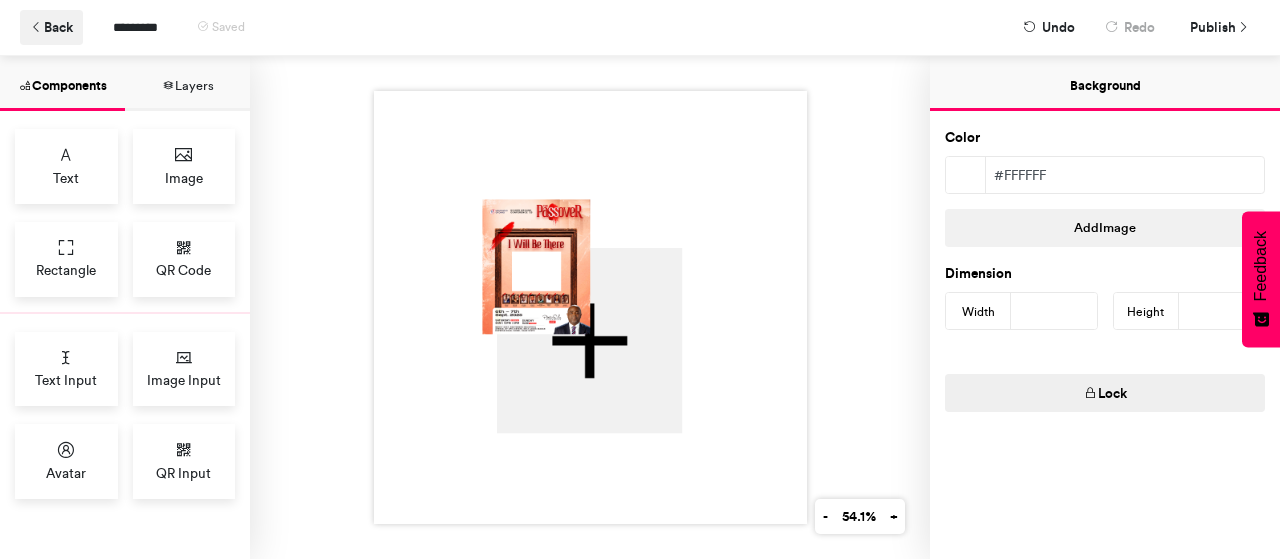 click at bounding box center [37, 28] 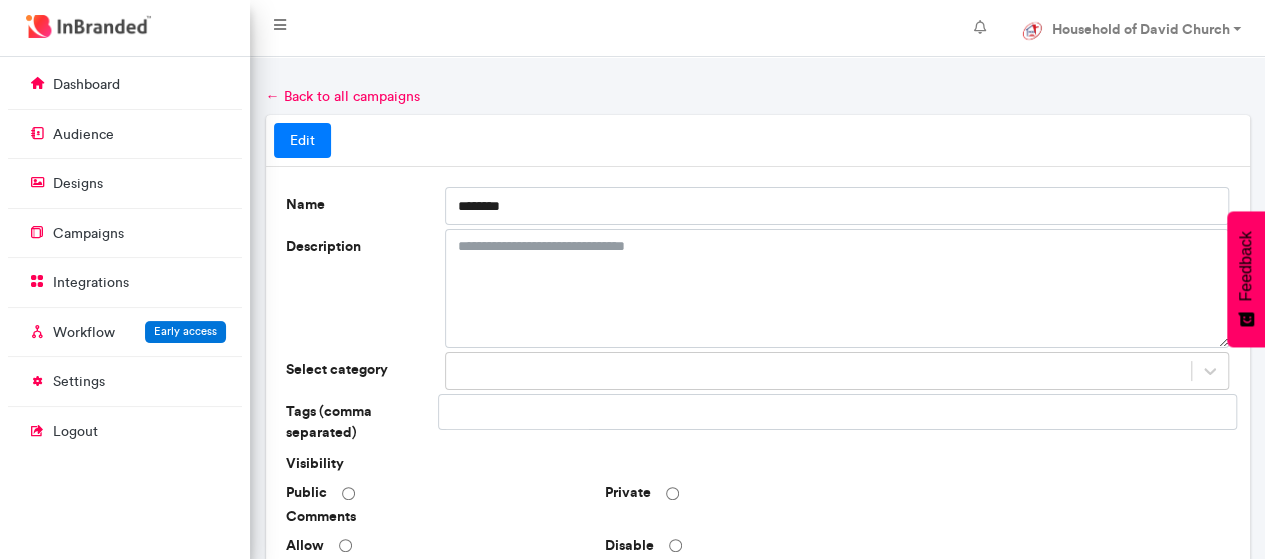 scroll, scrollTop: 553, scrollLeft: 0, axis: vertical 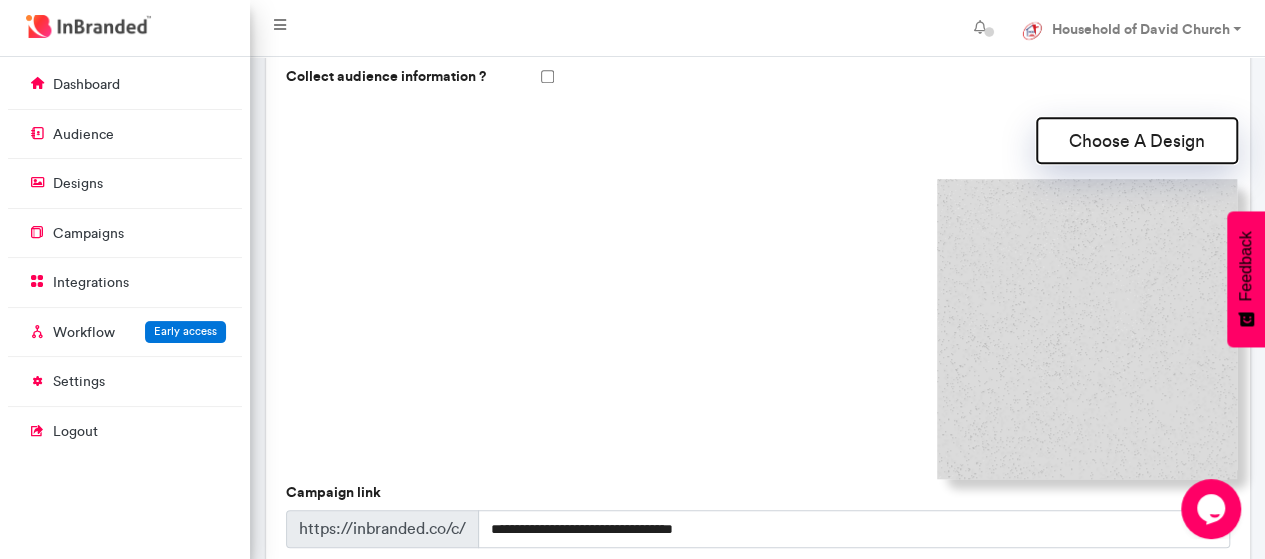 drag, startPoint x: 1115, startPoint y: 144, endPoint x: 1080, endPoint y: 171, distance: 44.20407 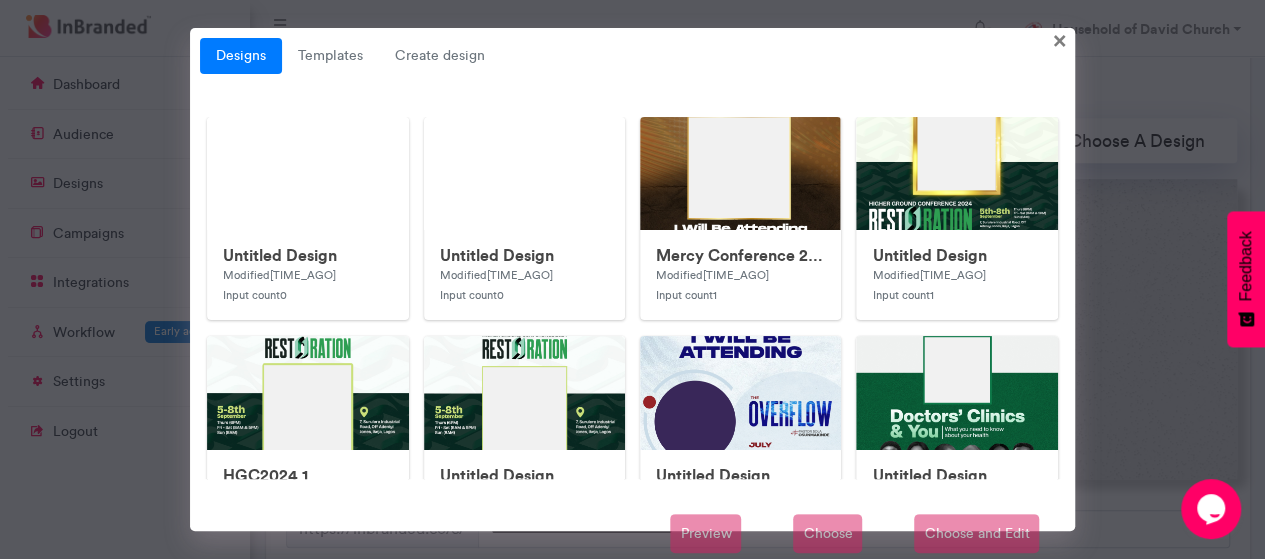click on "Designs" at bounding box center (241, 56) 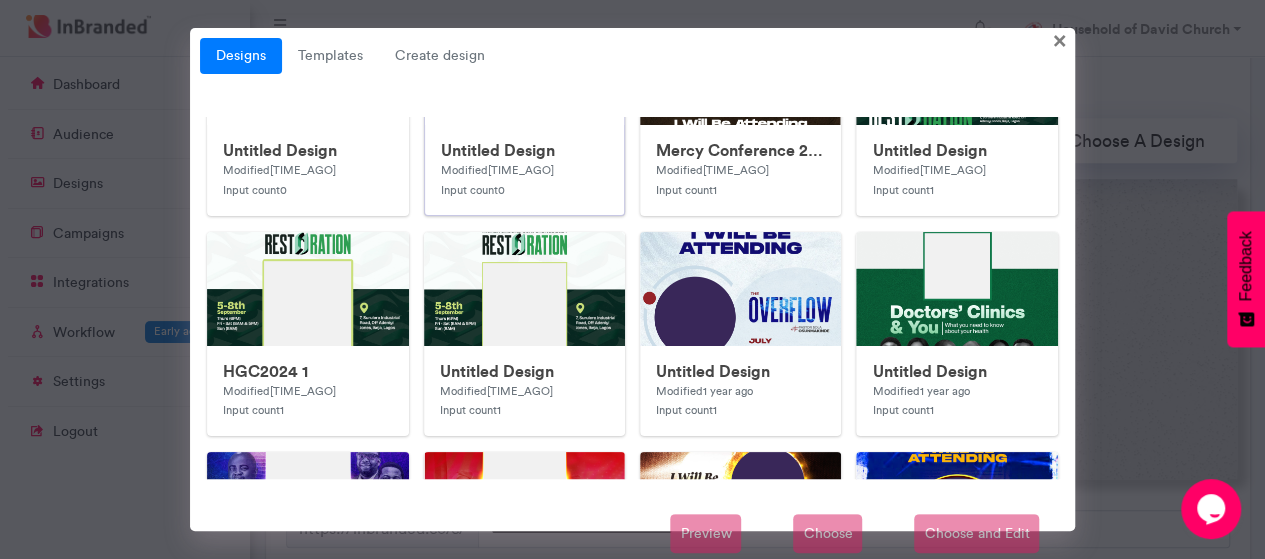 scroll, scrollTop: 0, scrollLeft: 0, axis: both 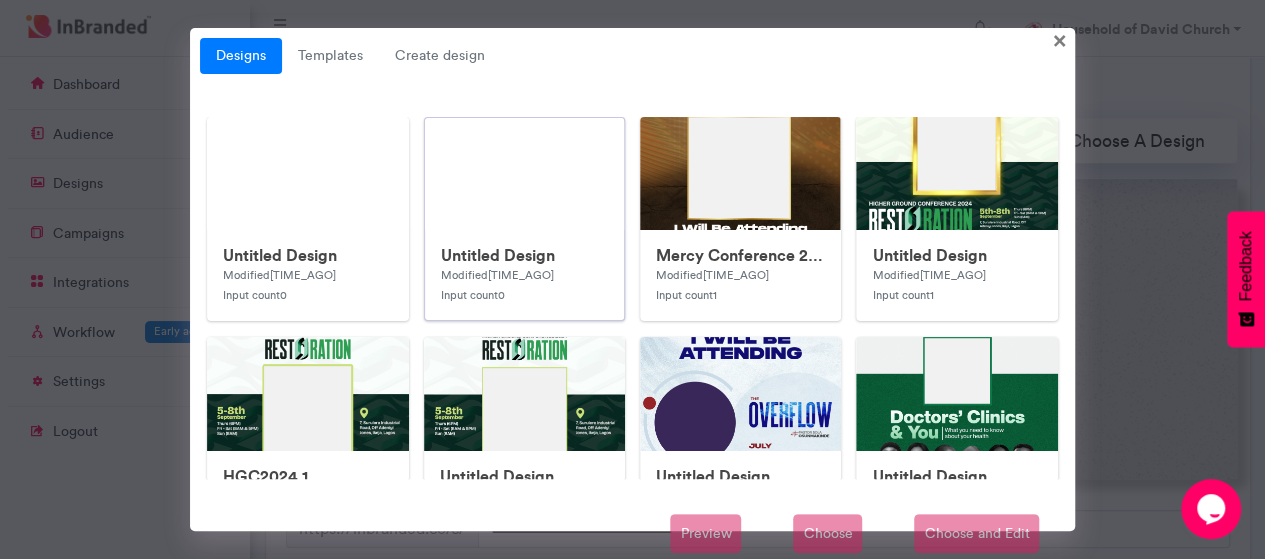 click at bounding box center (524, 174) 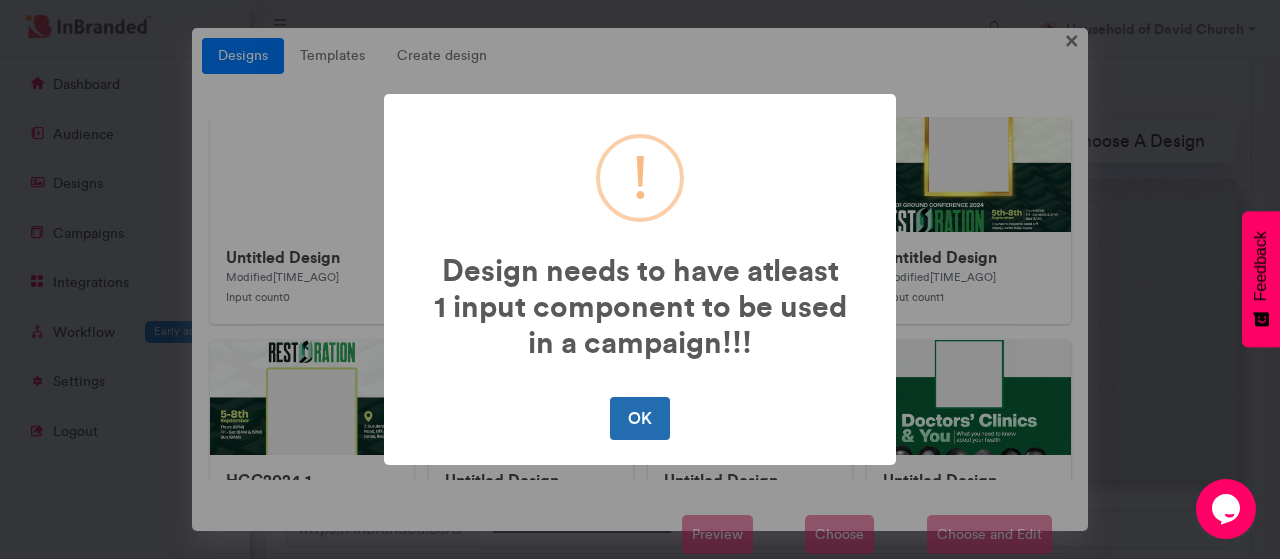click on "OK" at bounding box center (639, 418) 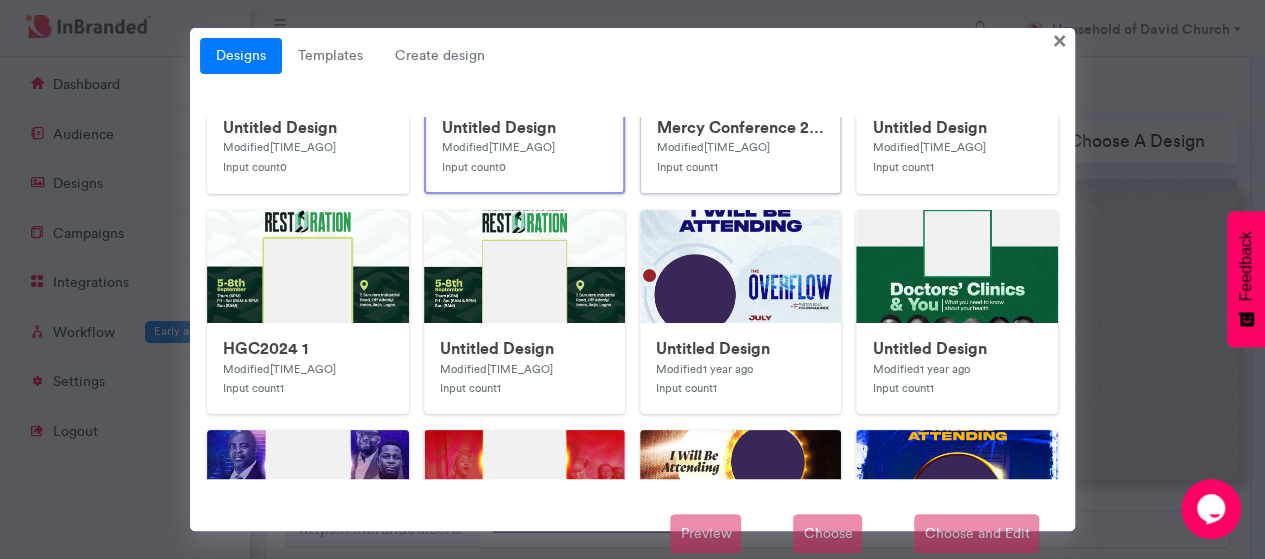 scroll, scrollTop: 0, scrollLeft: 0, axis: both 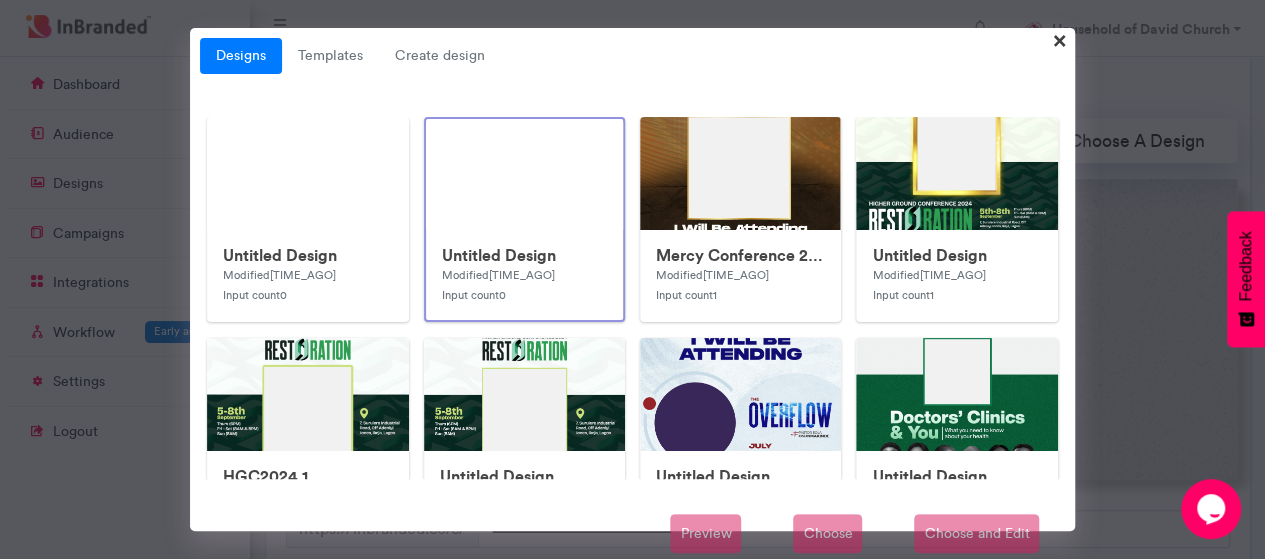 drag, startPoint x: 1067, startPoint y: 39, endPoint x: 1055, endPoint y: 45, distance: 13.416408 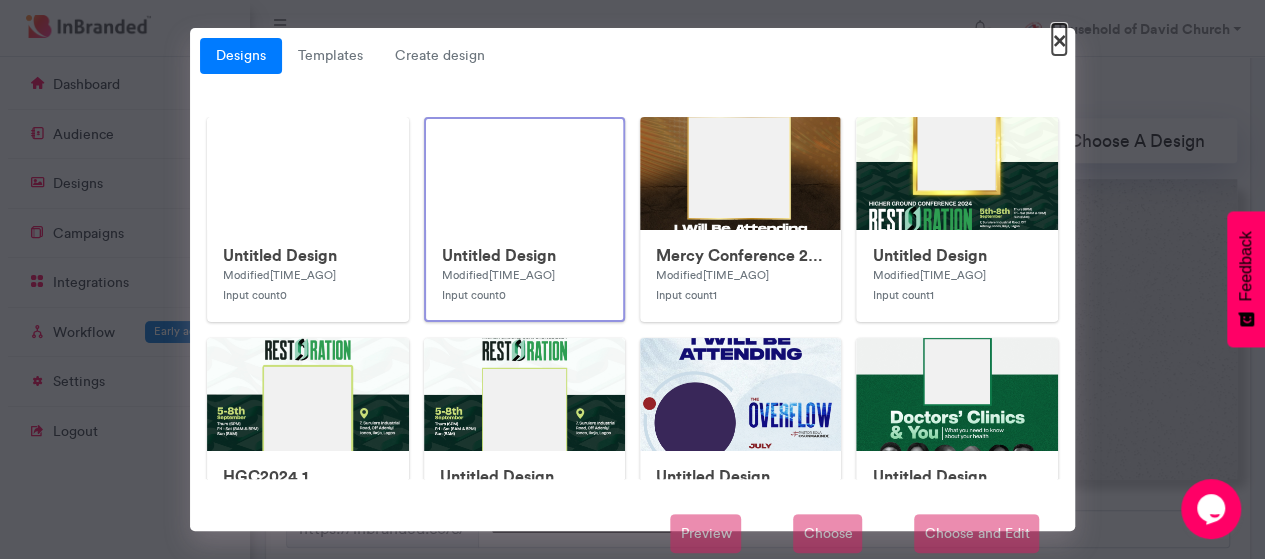 click on "×" at bounding box center (1059, 39) 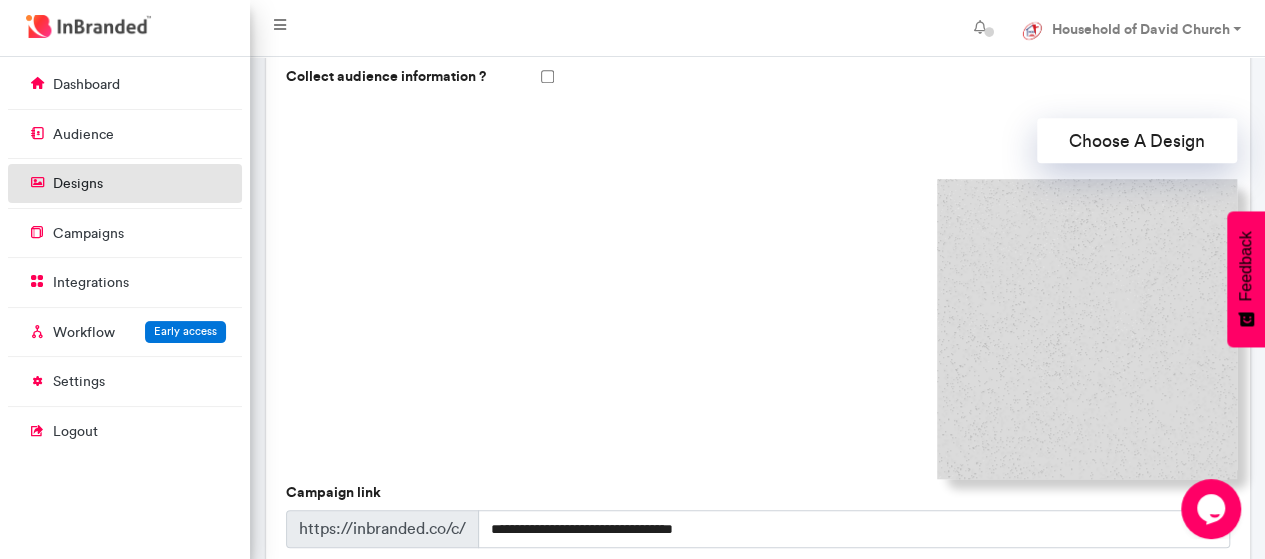 click on "designs" at bounding box center [78, 184] 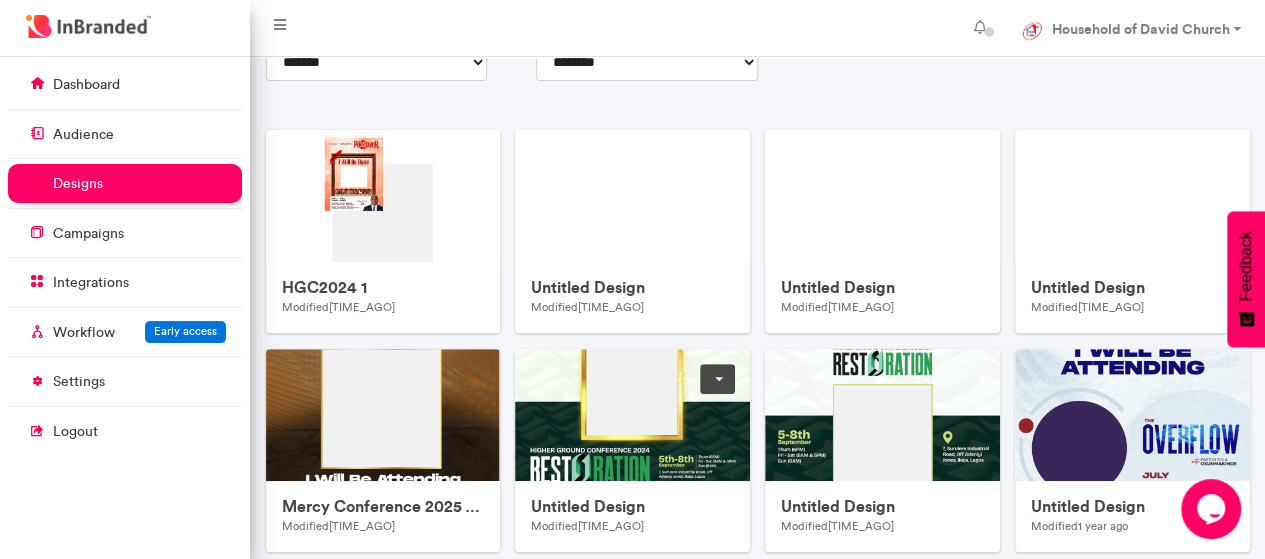 scroll, scrollTop: 300, scrollLeft: 0, axis: vertical 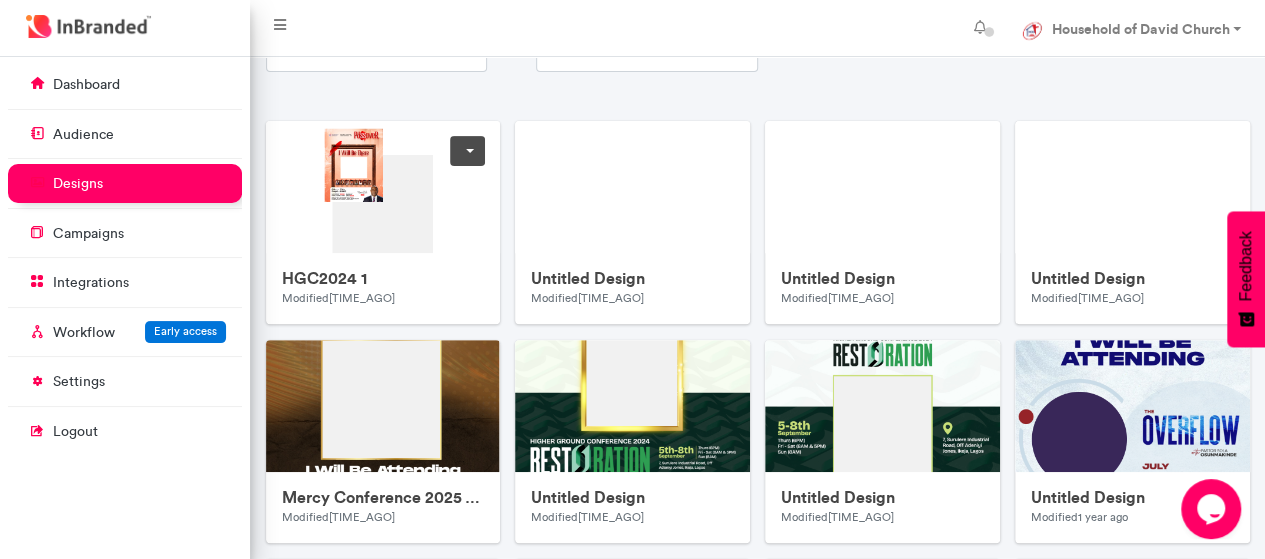 click at bounding box center (467, 151) 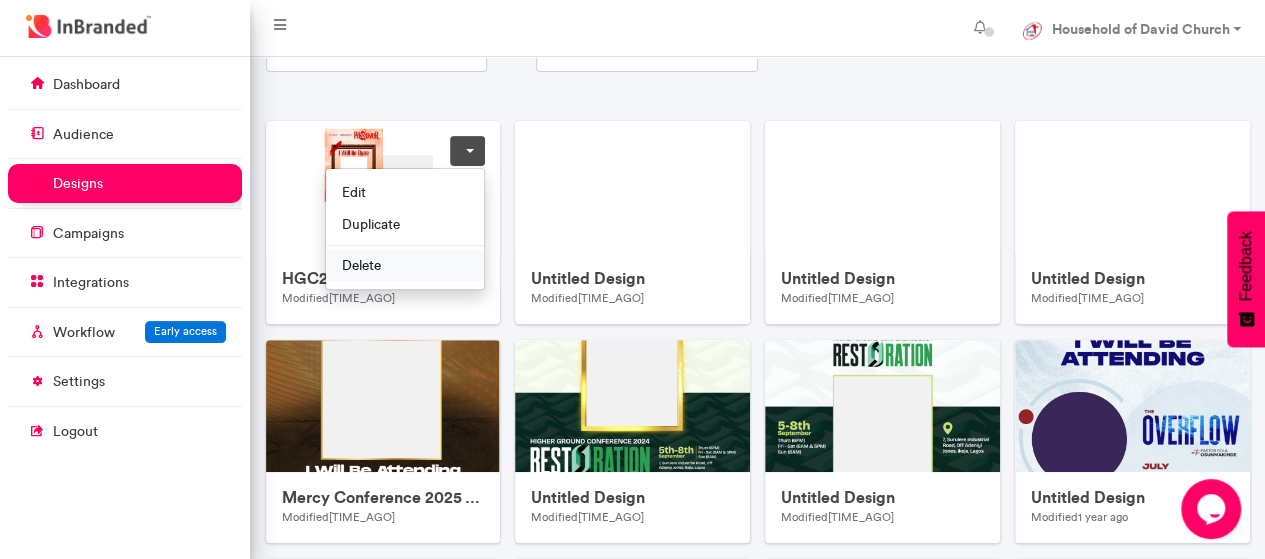 click on "Delete" at bounding box center [405, 266] 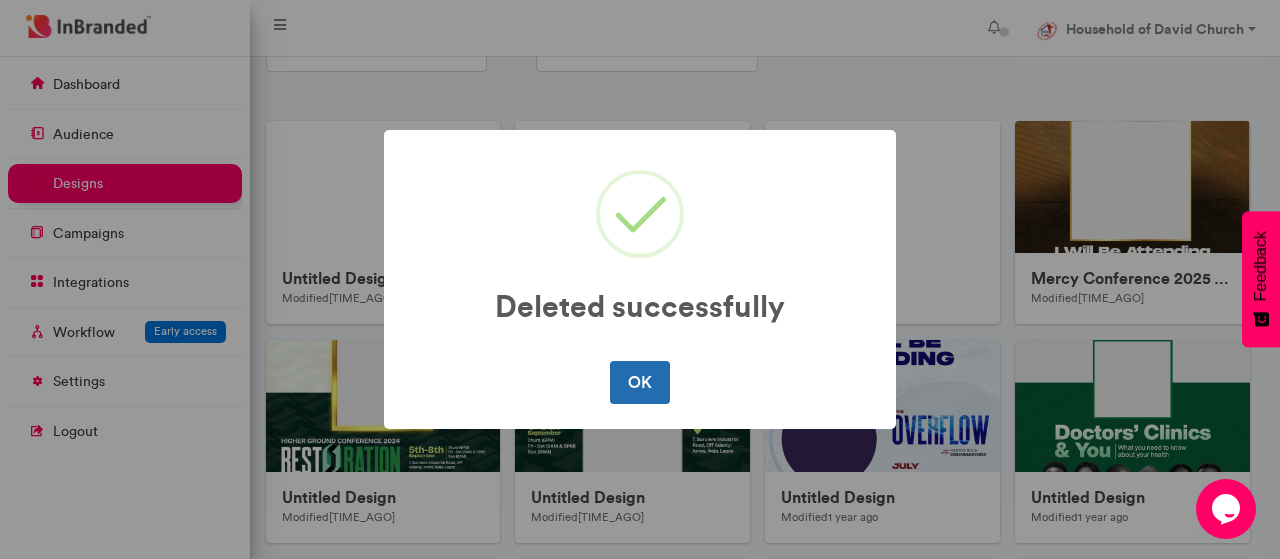 click on "OK" at bounding box center [639, 382] 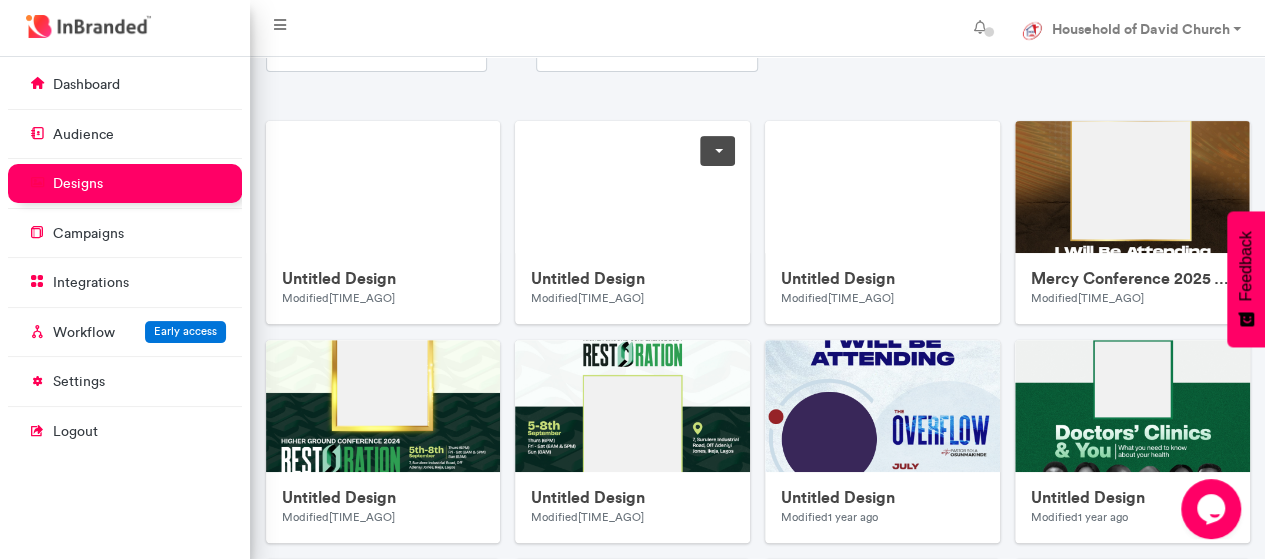 click at bounding box center [717, 151] 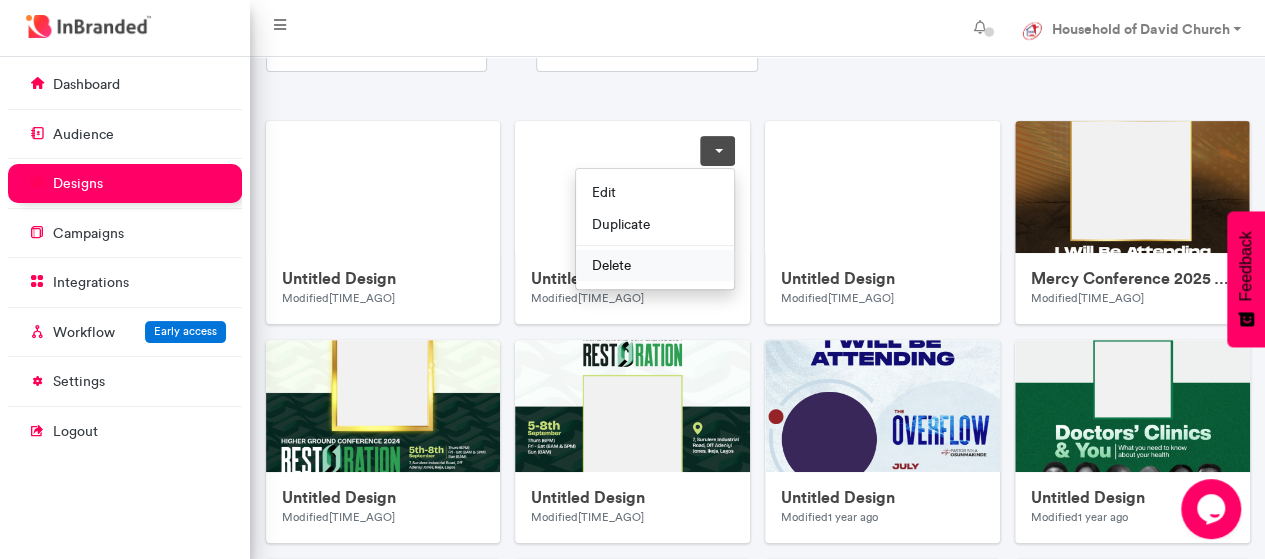 click on "Delete" at bounding box center [655, 266] 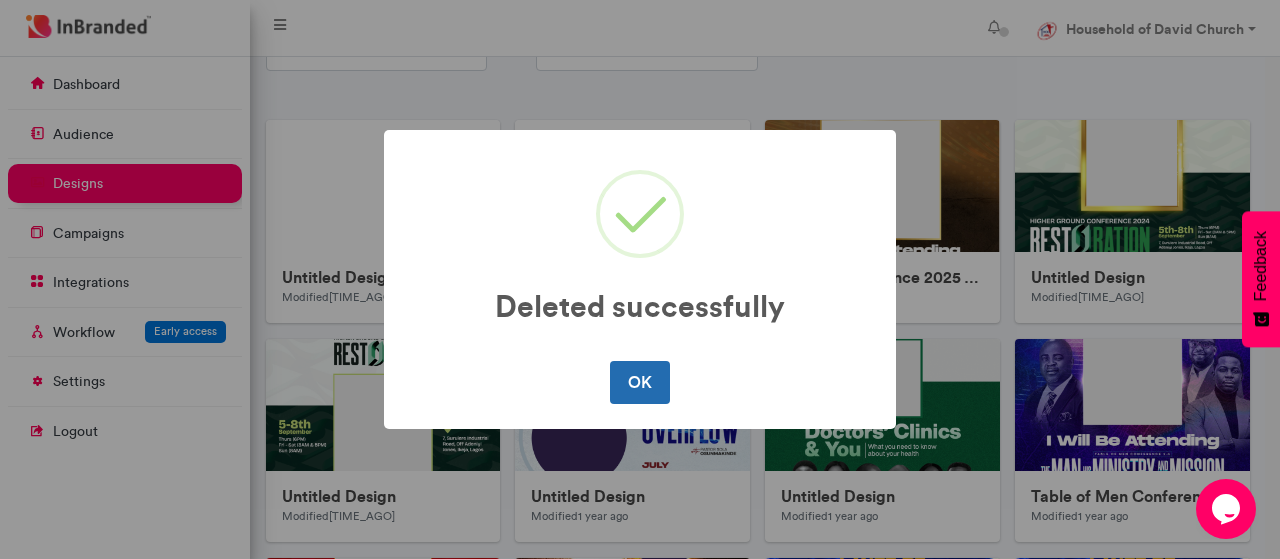 click on "OK" at bounding box center [639, 382] 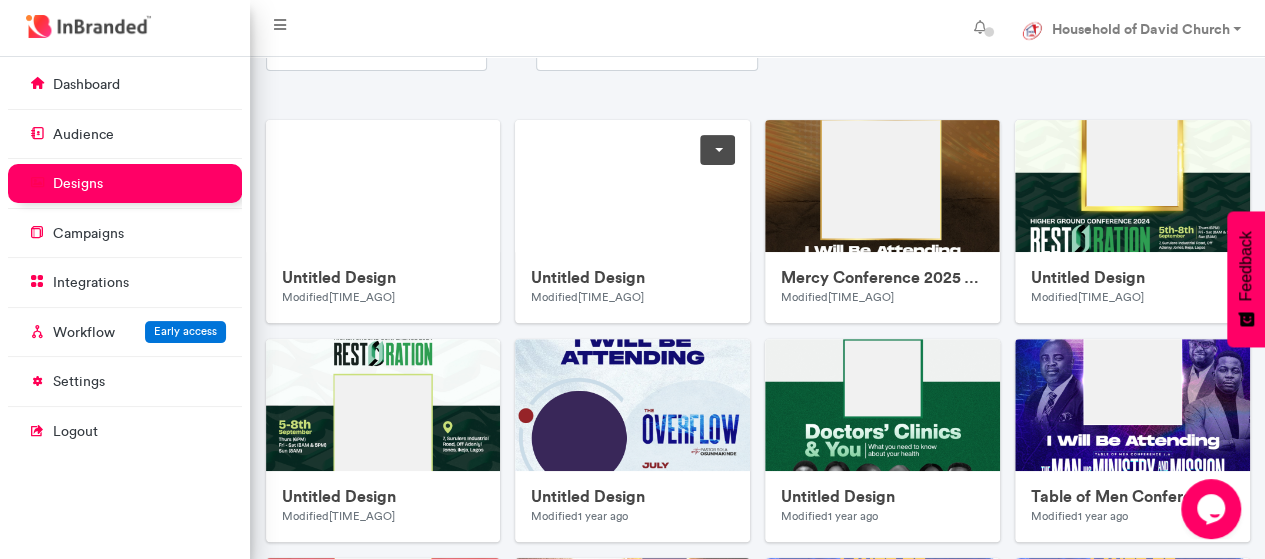 click at bounding box center [717, 150] 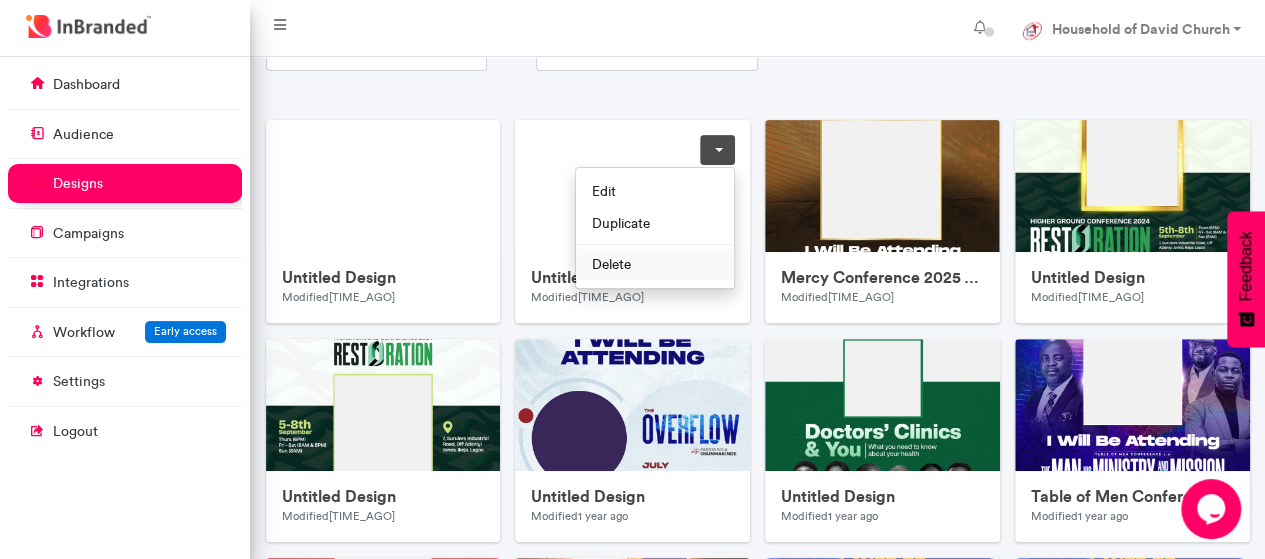 click on "Delete" at bounding box center (655, 265) 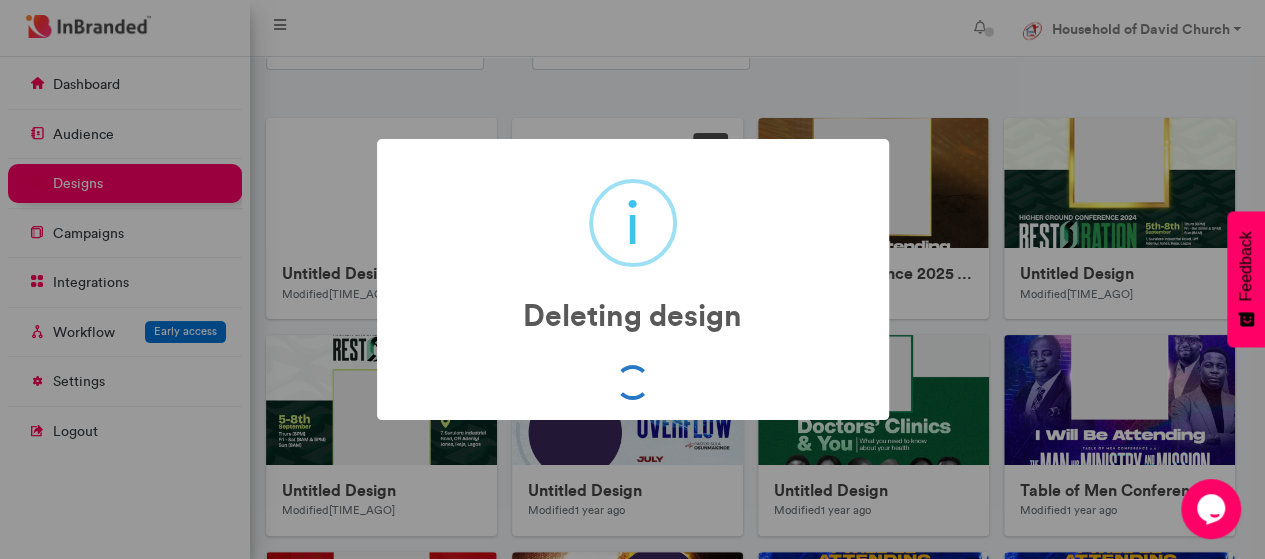 scroll, scrollTop: 302, scrollLeft: 0, axis: vertical 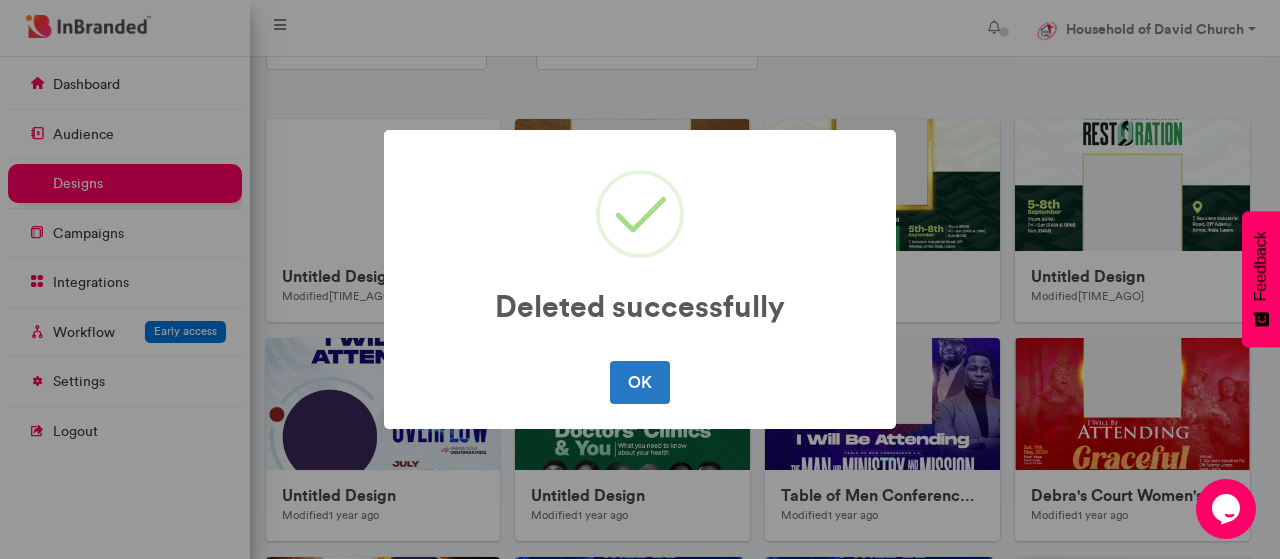 click on "OK" at bounding box center [639, 382] 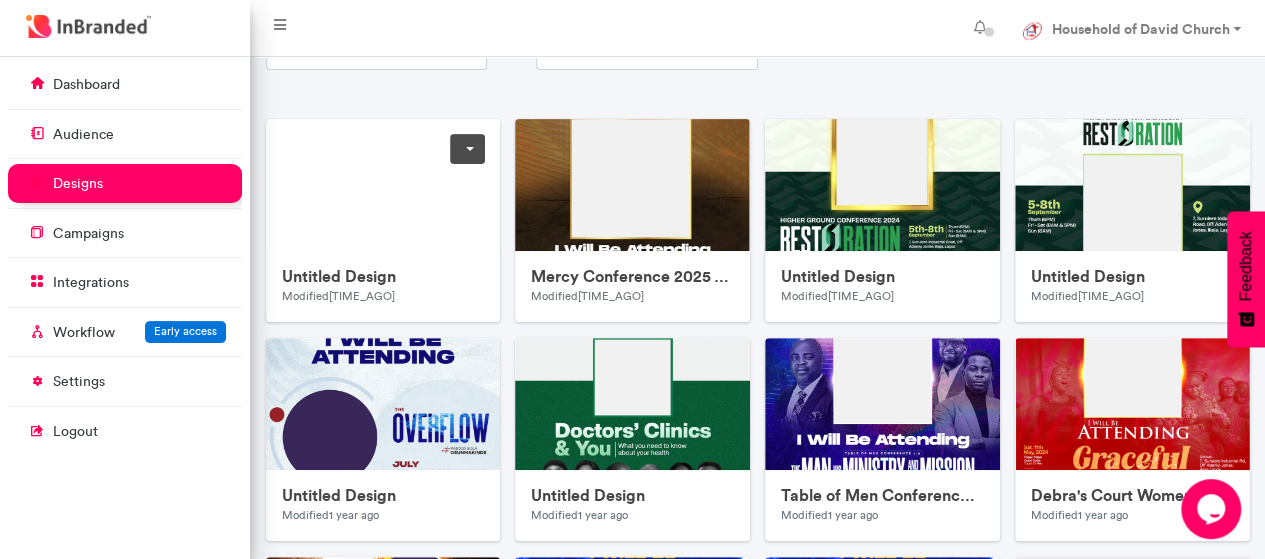 click at bounding box center (467, 149) 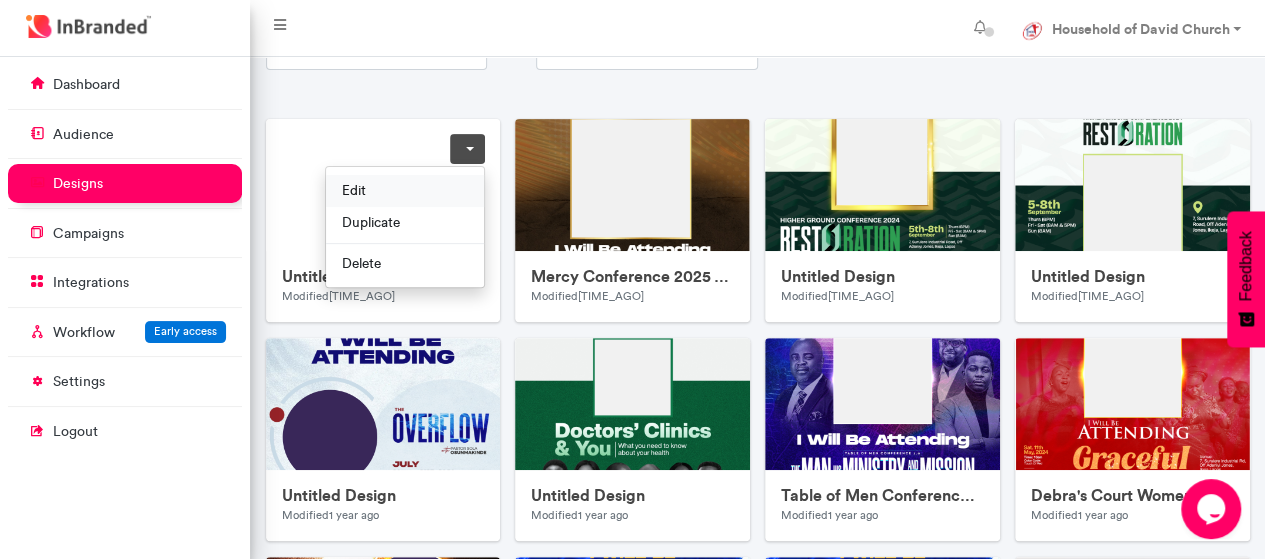 click on "Edit" at bounding box center (405, 191) 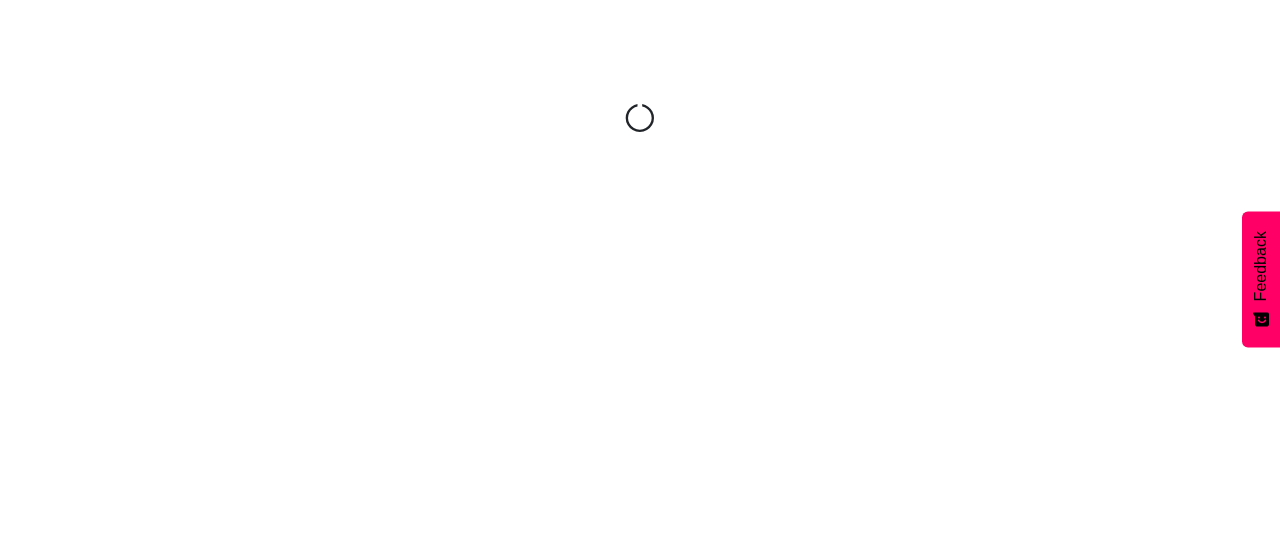 scroll, scrollTop: 0, scrollLeft: 0, axis: both 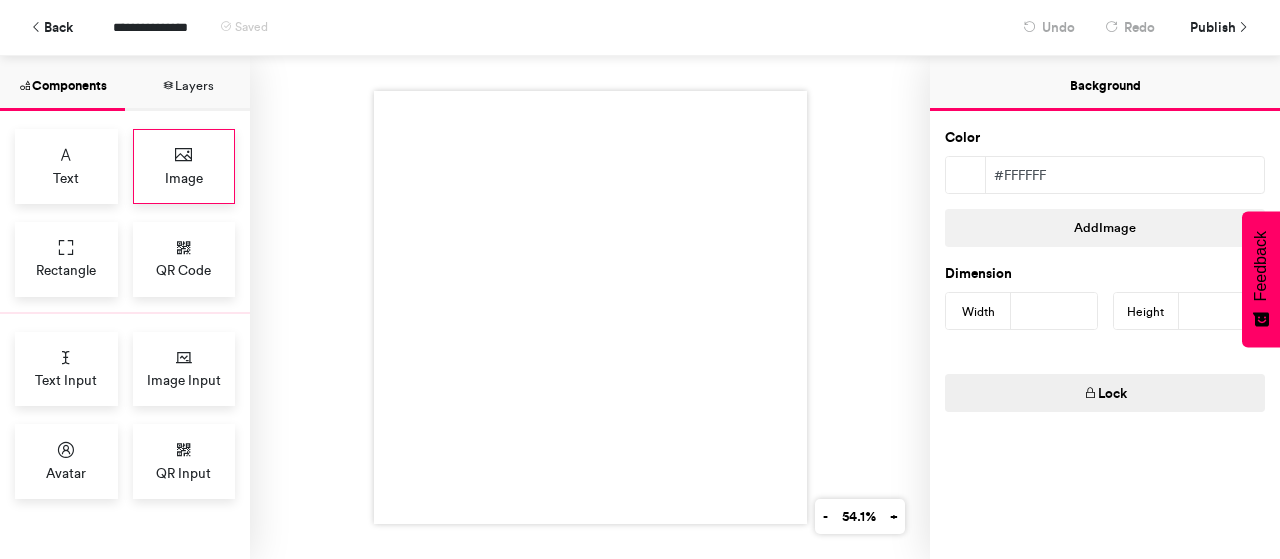 click at bounding box center (184, 155) 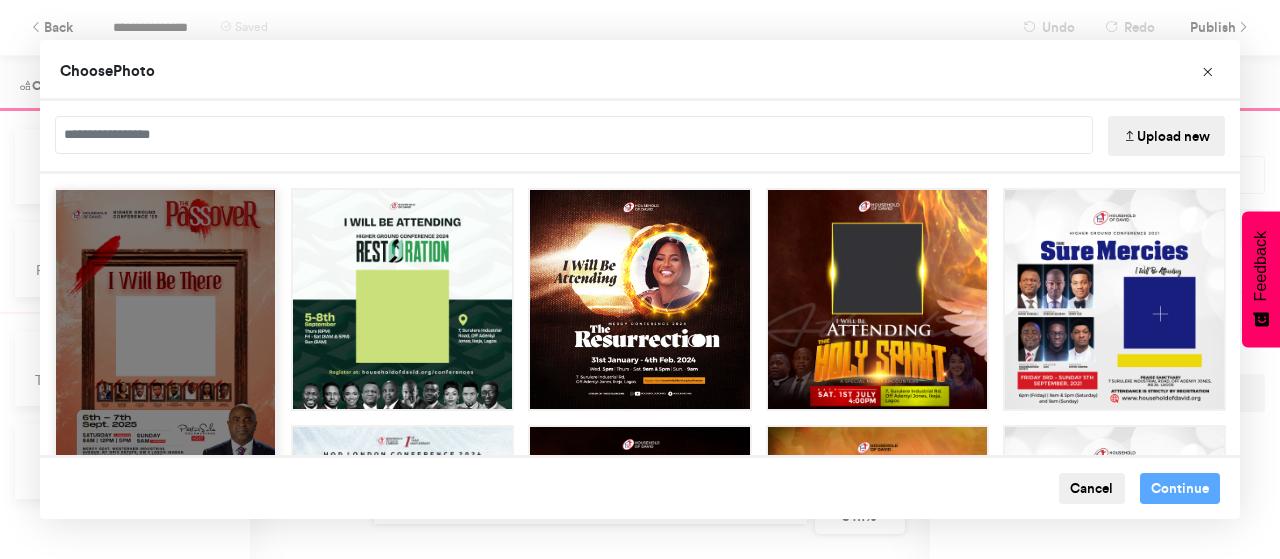 click at bounding box center (165, 327) 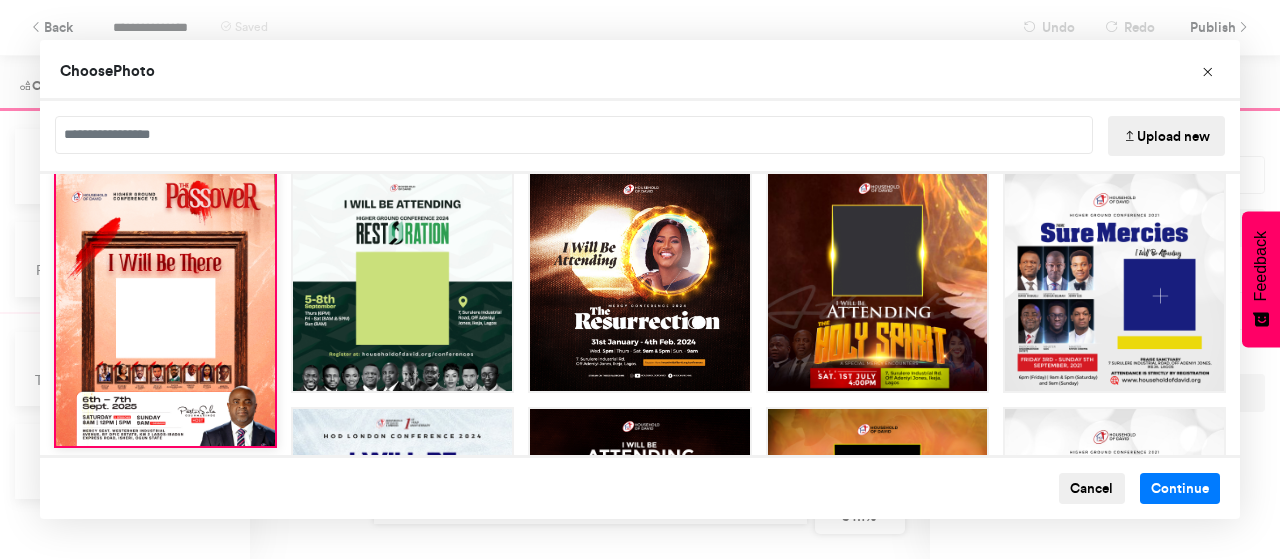 scroll, scrollTop: 0, scrollLeft: 0, axis: both 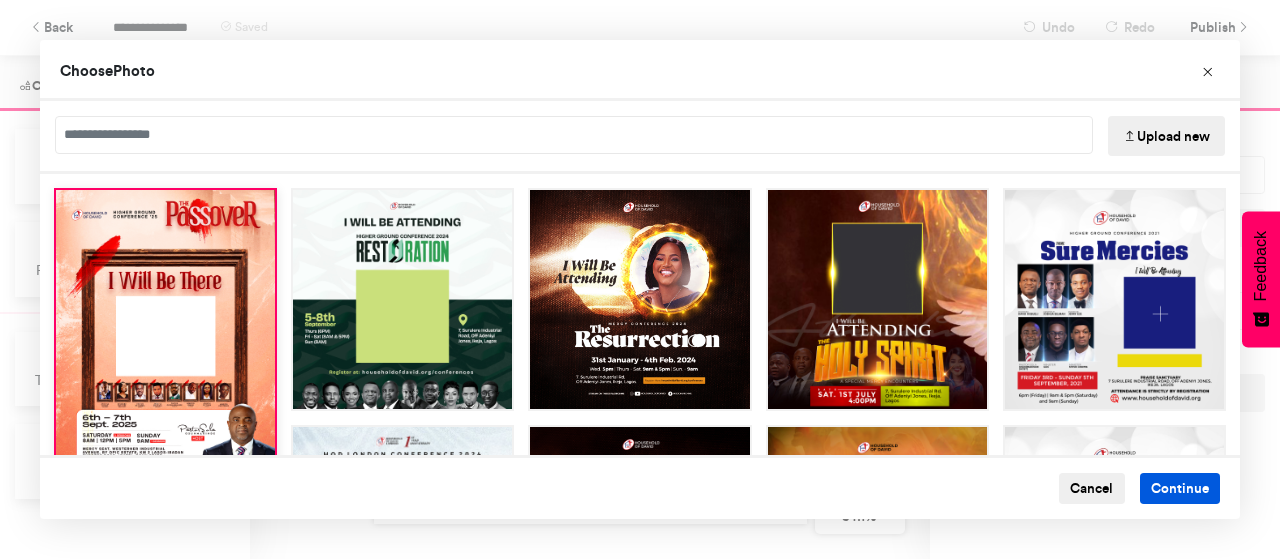 click on "Continue" at bounding box center (1180, 489) 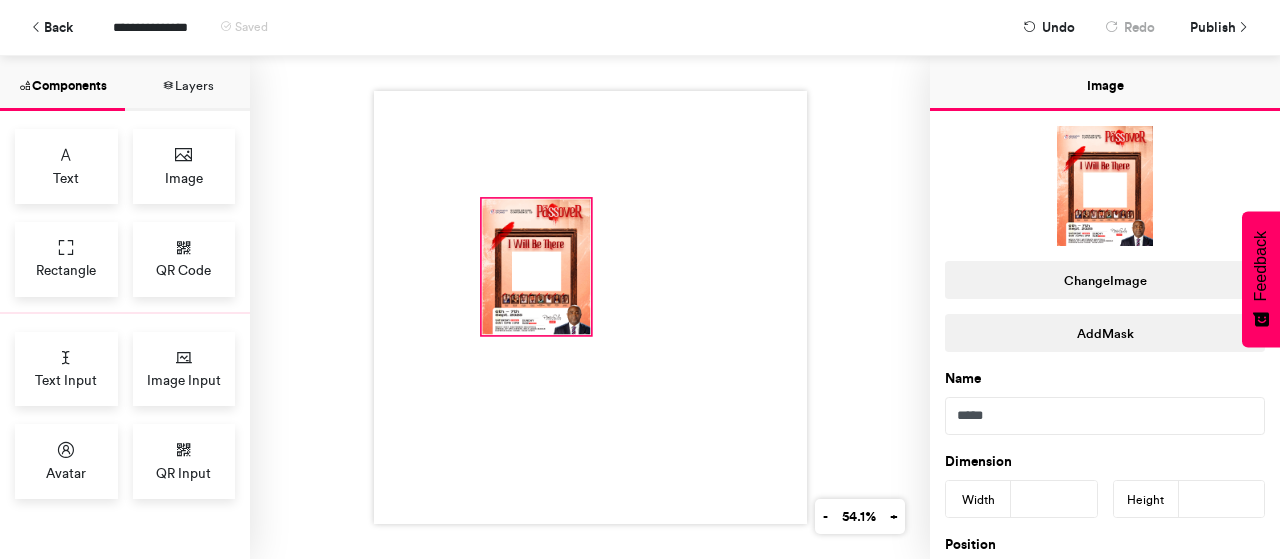 click at bounding box center [536, 266] 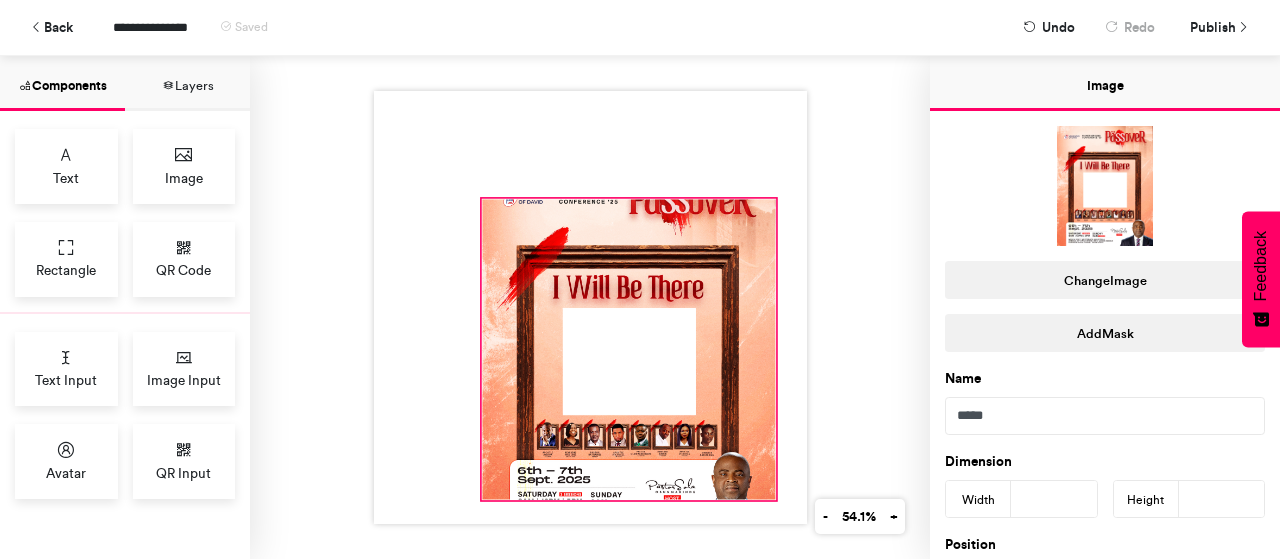 drag, startPoint x: 584, startPoint y: 326, endPoint x: 769, endPoint y: 491, distance: 247.8911 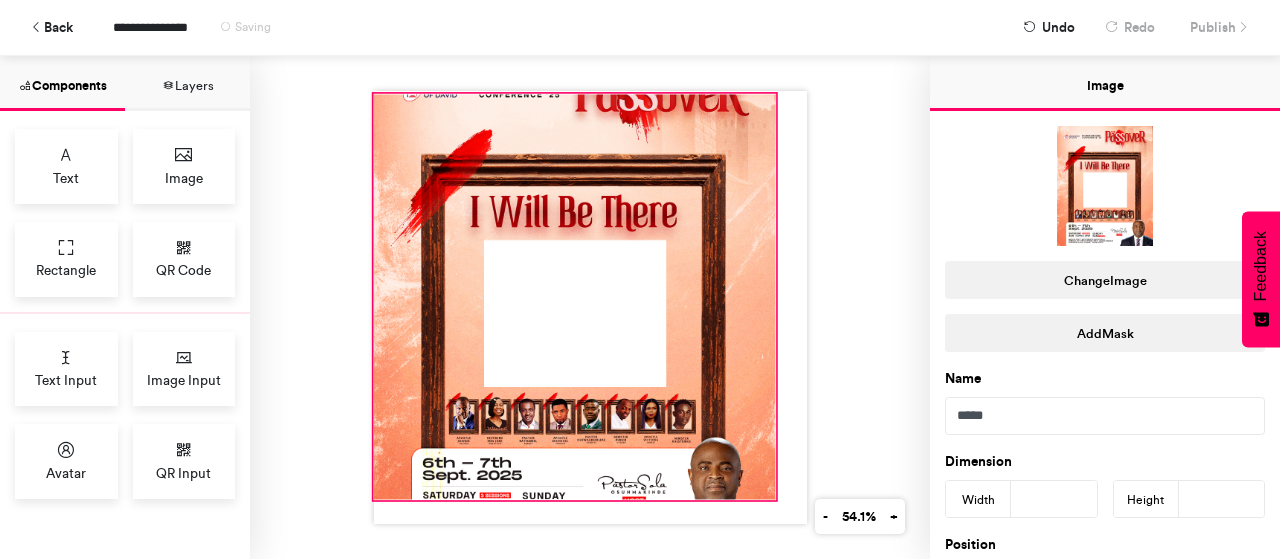 drag, startPoint x: 475, startPoint y: 190, endPoint x: 367, endPoint y: 85, distance: 150.62868 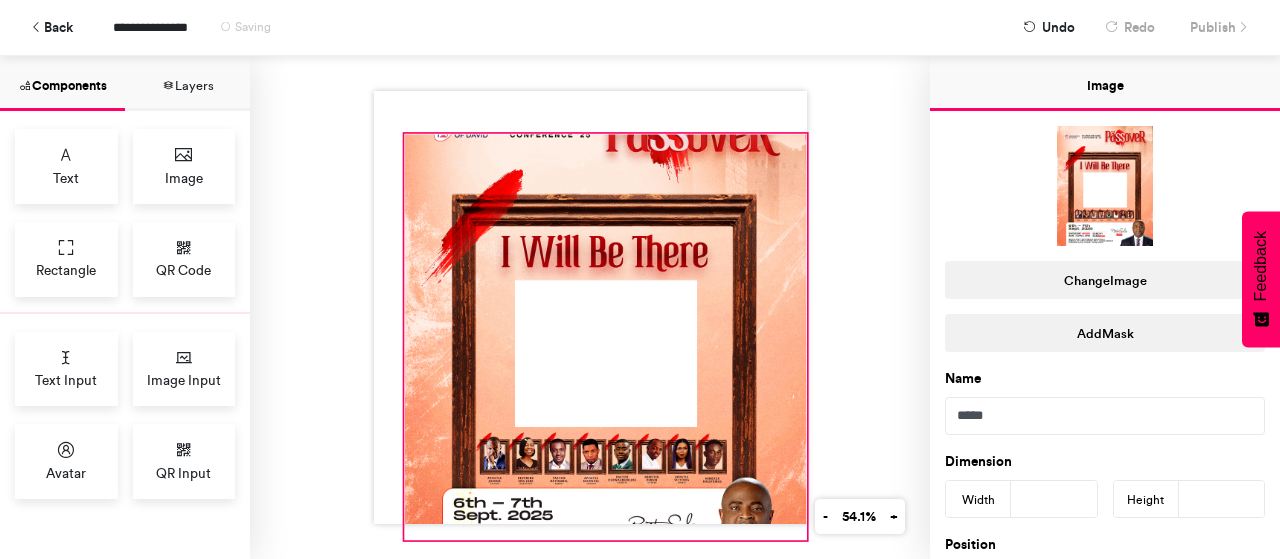 drag, startPoint x: 561, startPoint y: 214, endPoint x: 597, endPoint y: 255, distance: 54.56189 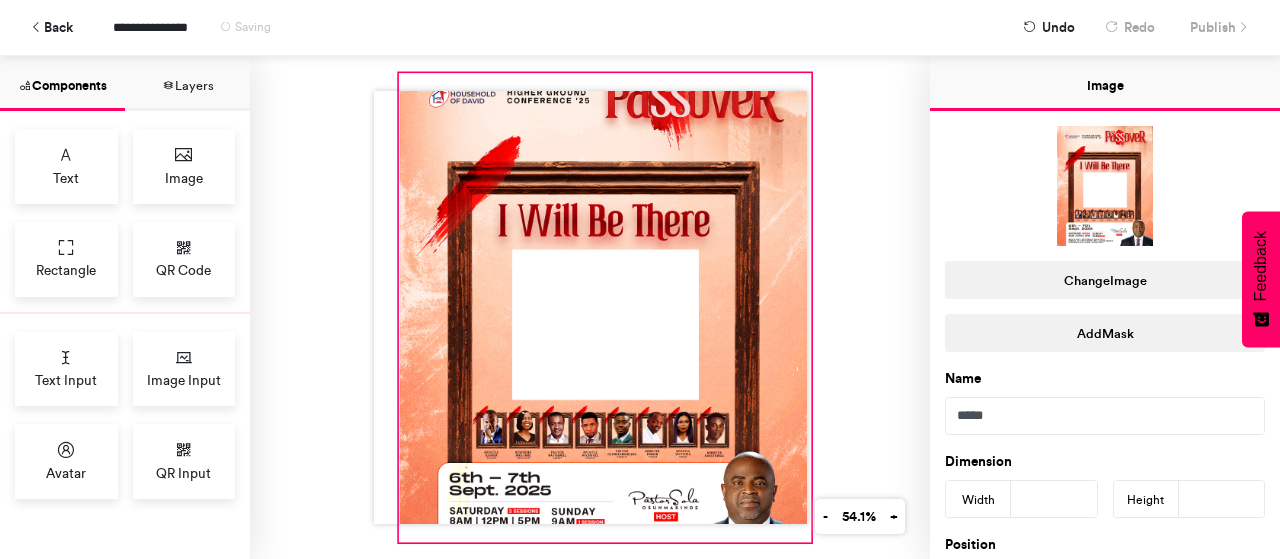drag, startPoint x: 398, startPoint y: 127, endPoint x: 388, endPoint y: 64, distance: 63.788715 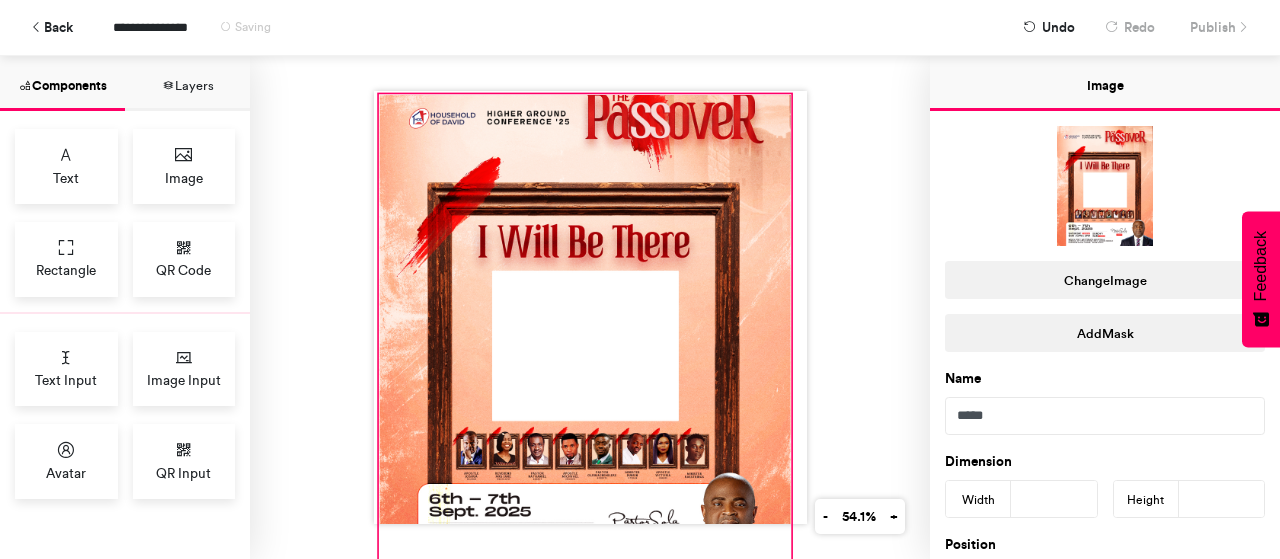 drag, startPoint x: 497, startPoint y: 258, endPoint x: 480, endPoint y: 255, distance: 17.262676 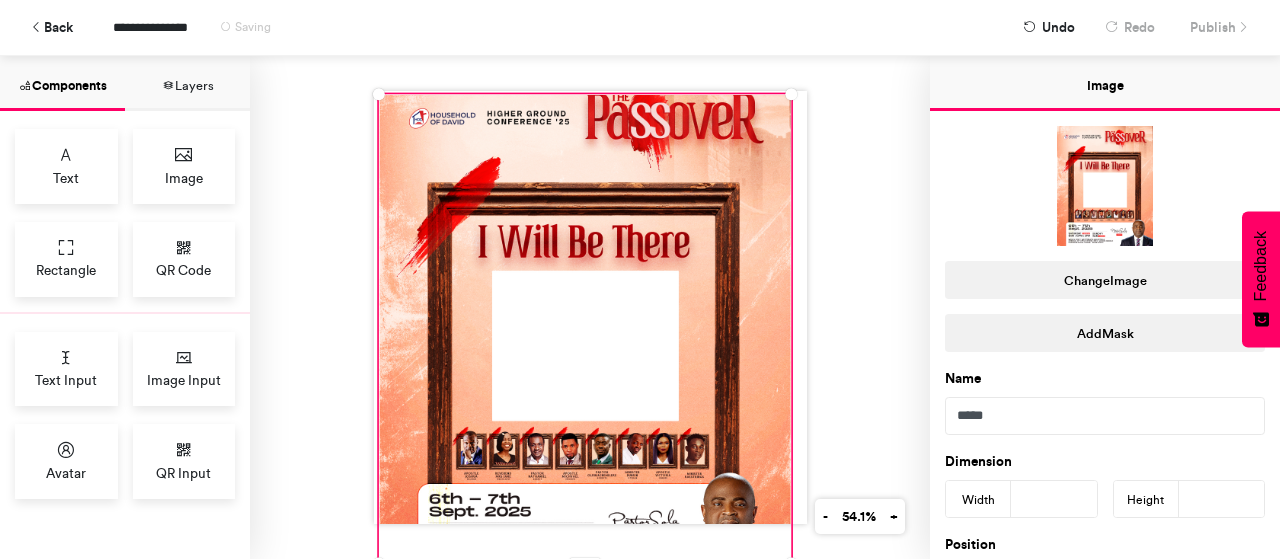 scroll, scrollTop: 17, scrollLeft: 0, axis: vertical 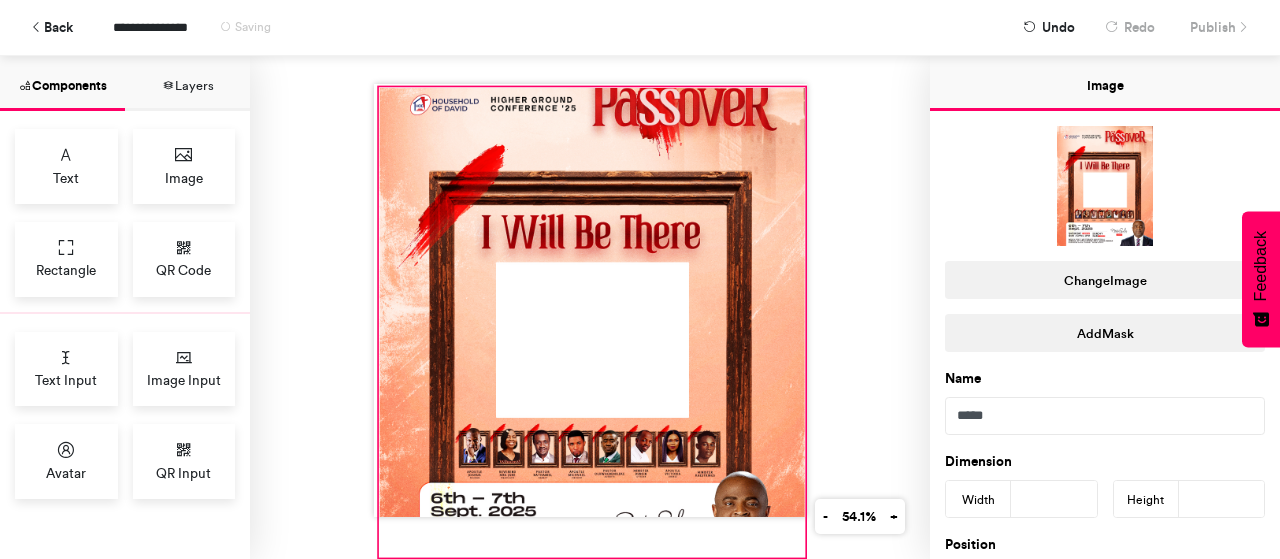 drag, startPoint x: 786, startPoint y: 533, endPoint x: 798, endPoint y: 535, distance: 12.165525 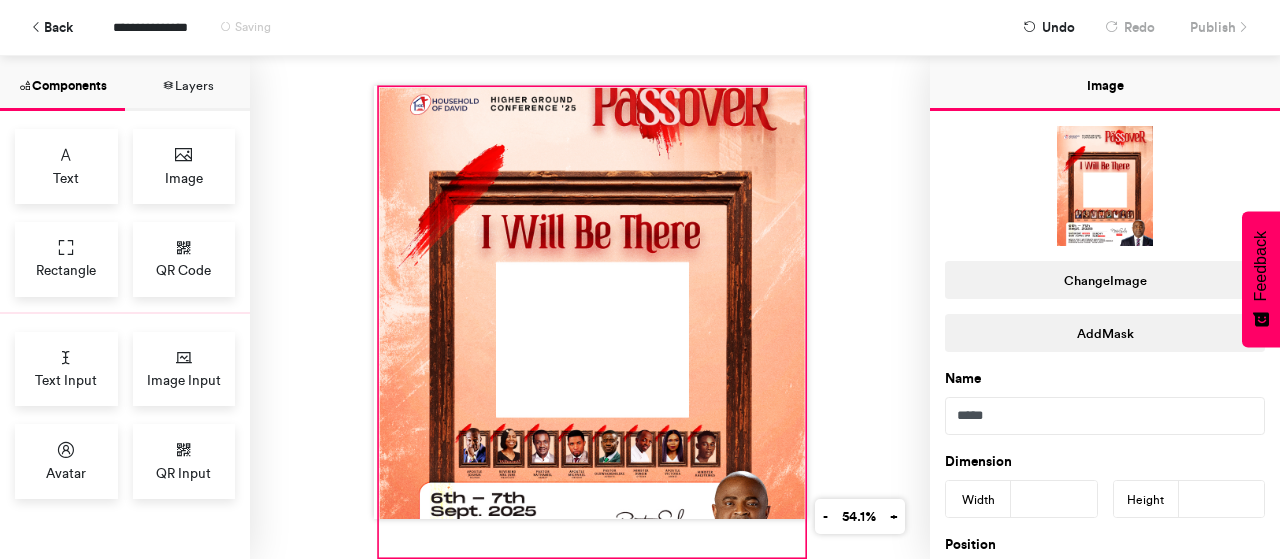 scroll, scrollTop: 0, scrollLeft: 0, axis: both 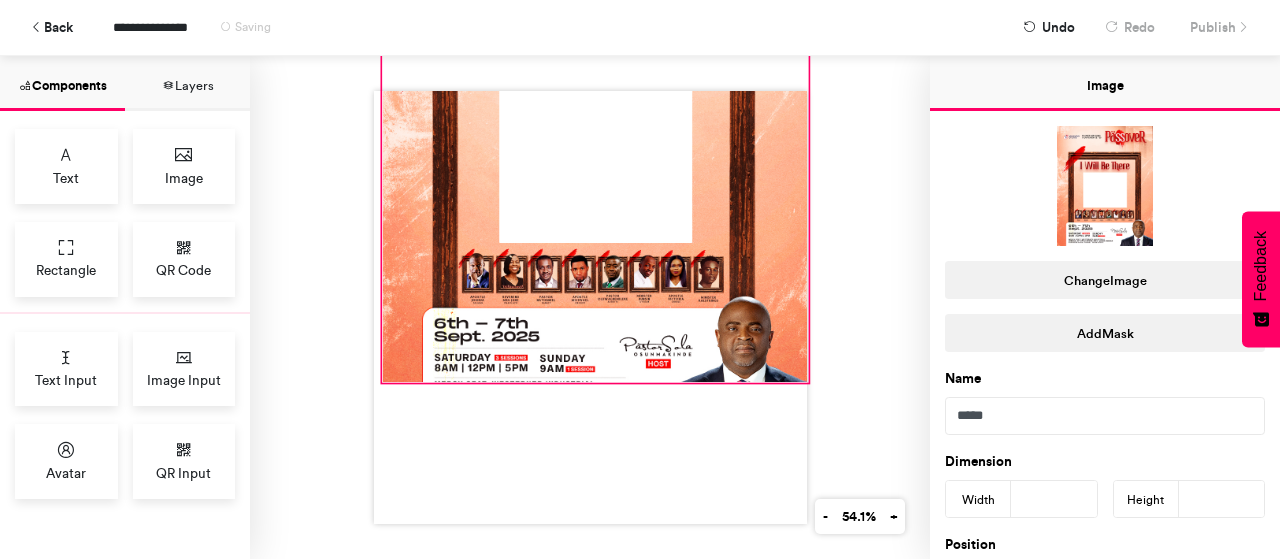 drag, startPoint x: 587, startPoint y: 539, endPoint x: 590, endPoint y: 357, distance: 182.02472 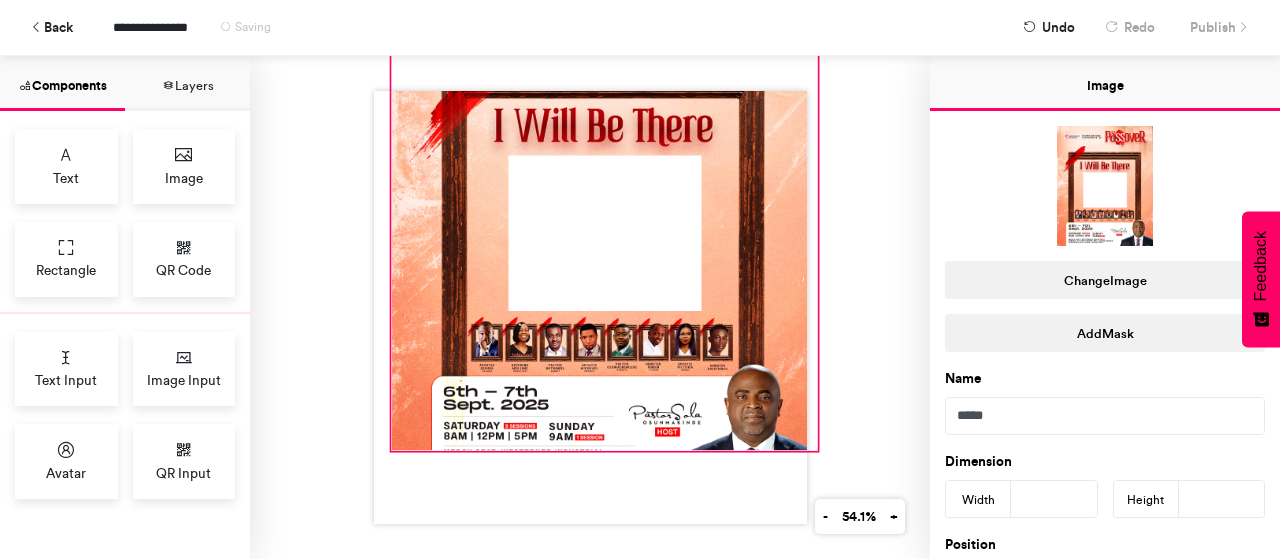 drag, startPoint x: 589, startPoint y: 377, endPoint x: 597, endPoint y: 447, distance: 70.45566 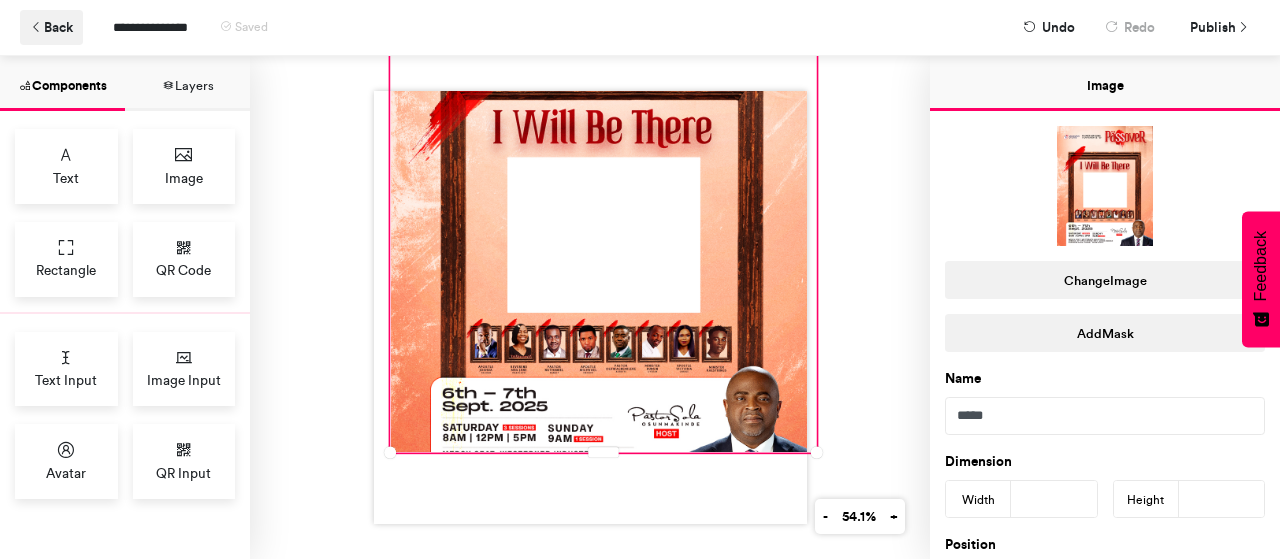 click on "Back" at bounding box center [51, 27] 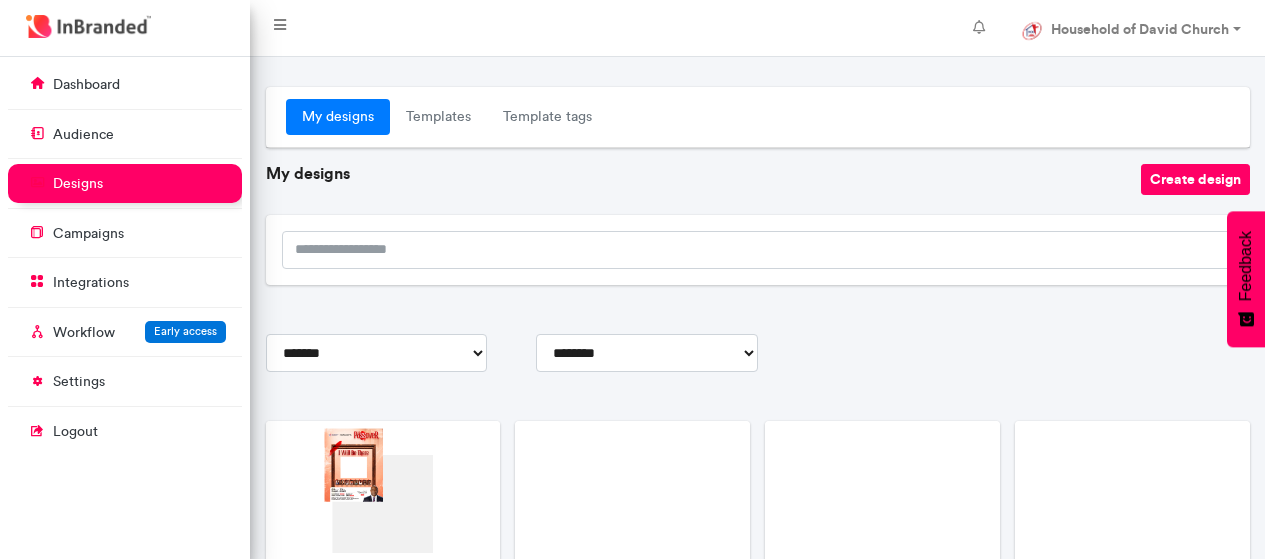 scroll, scrollTop: 302, scrollLeft: 0, axis: vertical 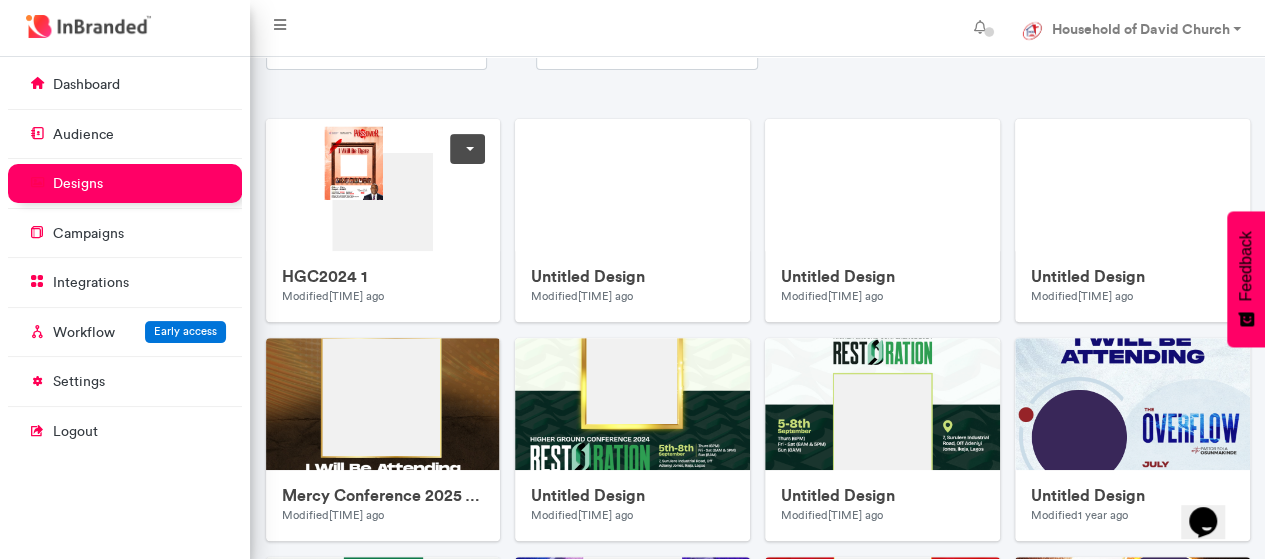 click at bounding box center [467, 149] 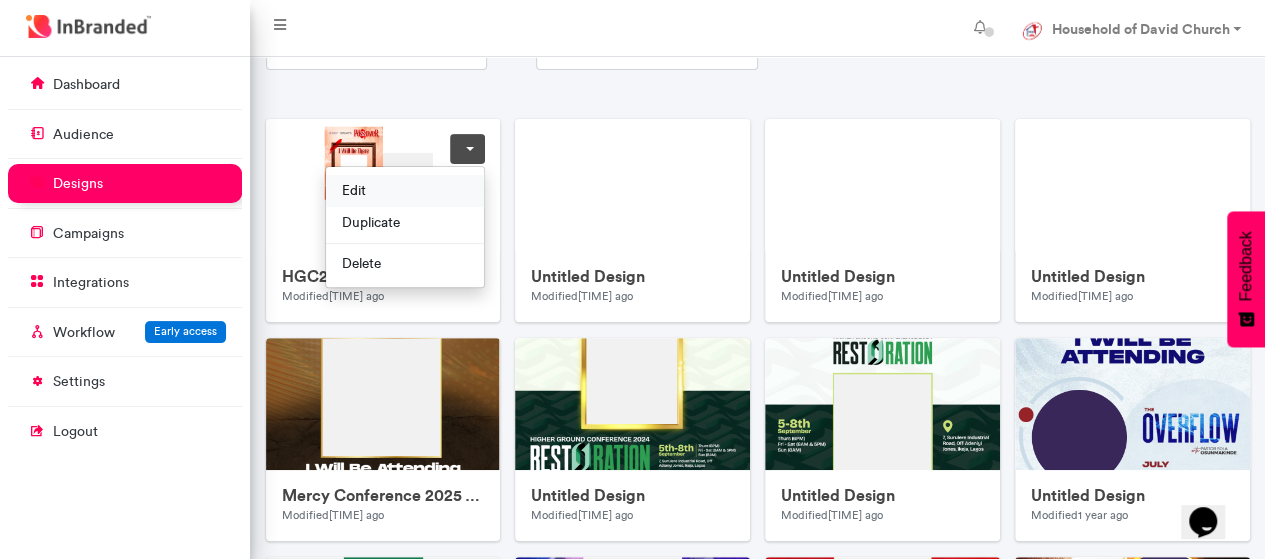 click on "Edit" at bounding box center [405, 191] 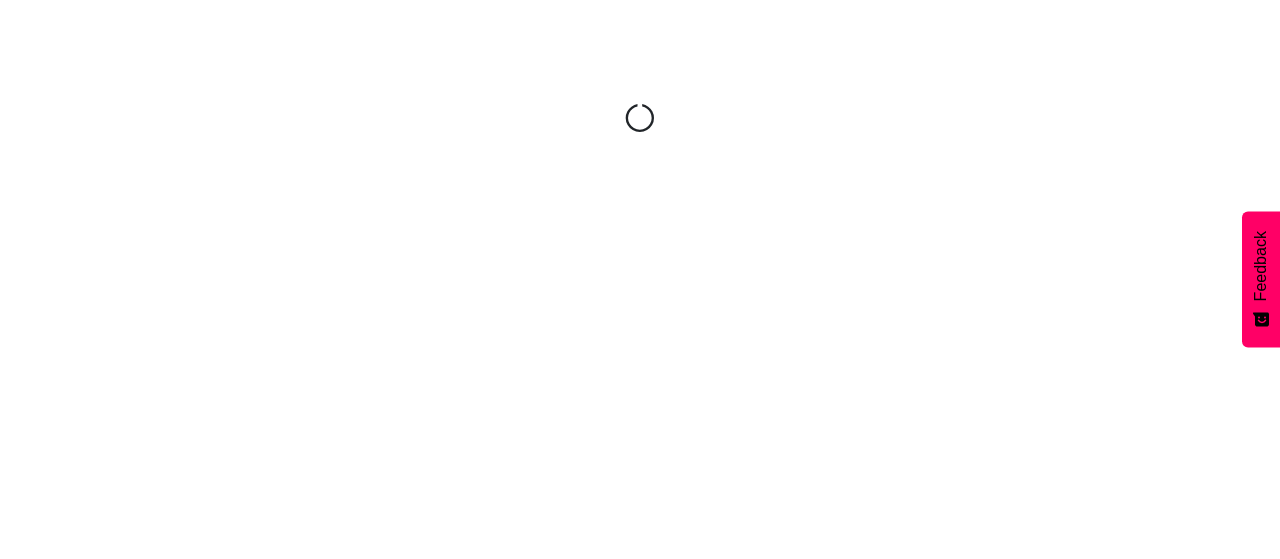 scroll, scrollTop: 0, scrollLeft: 0, axis: both 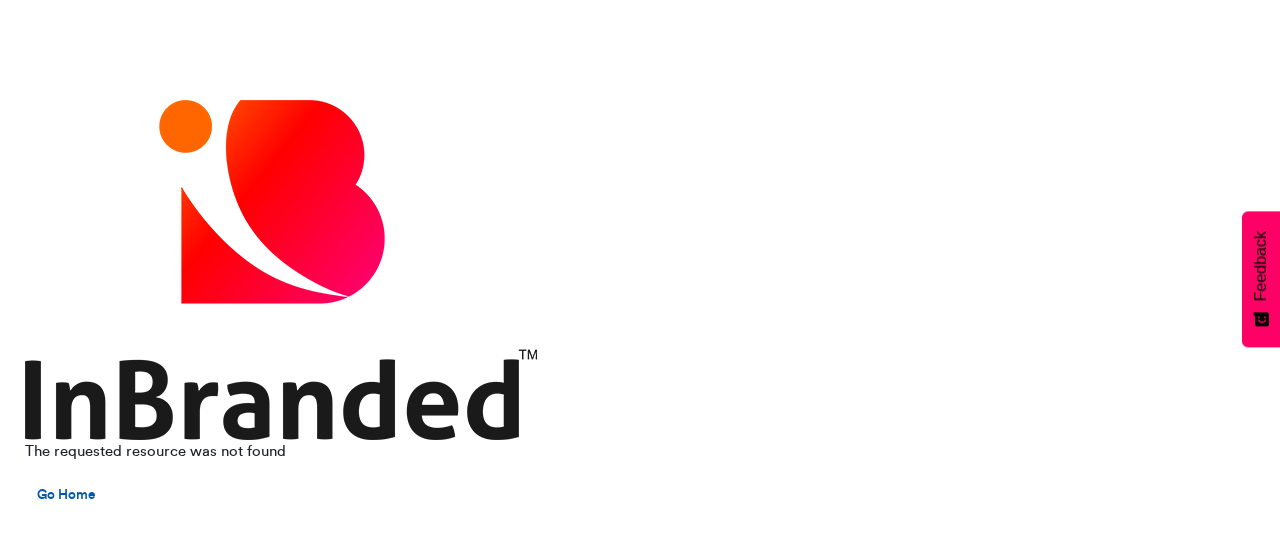 click on "Go Home" at bounding box center [66, 495] 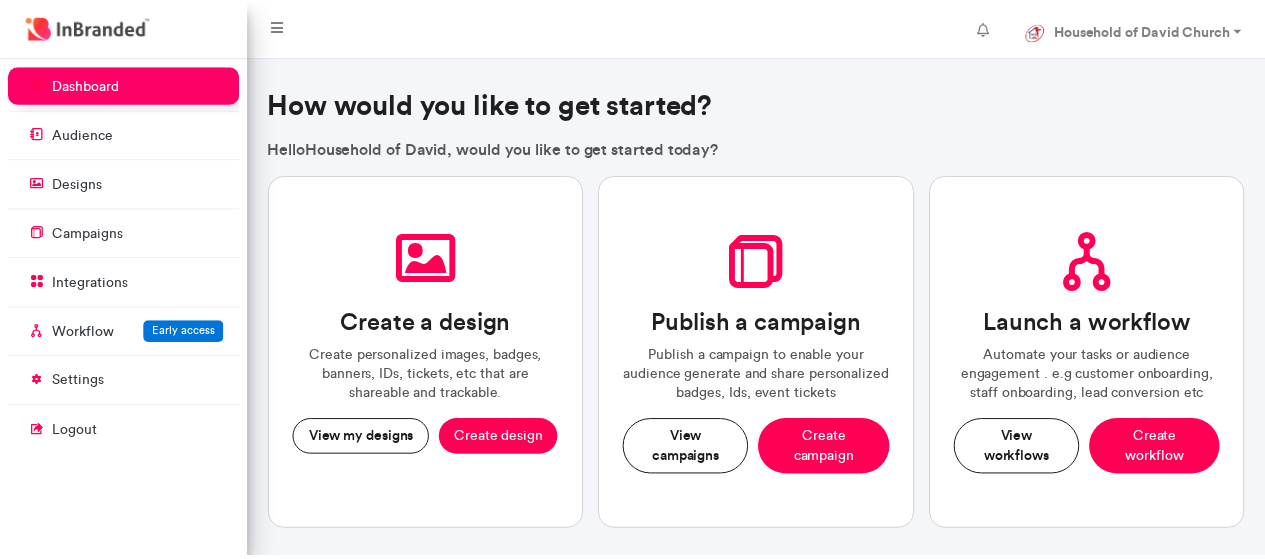 scroll, scrollTop: 0, scrollLeft: 0, axis: both 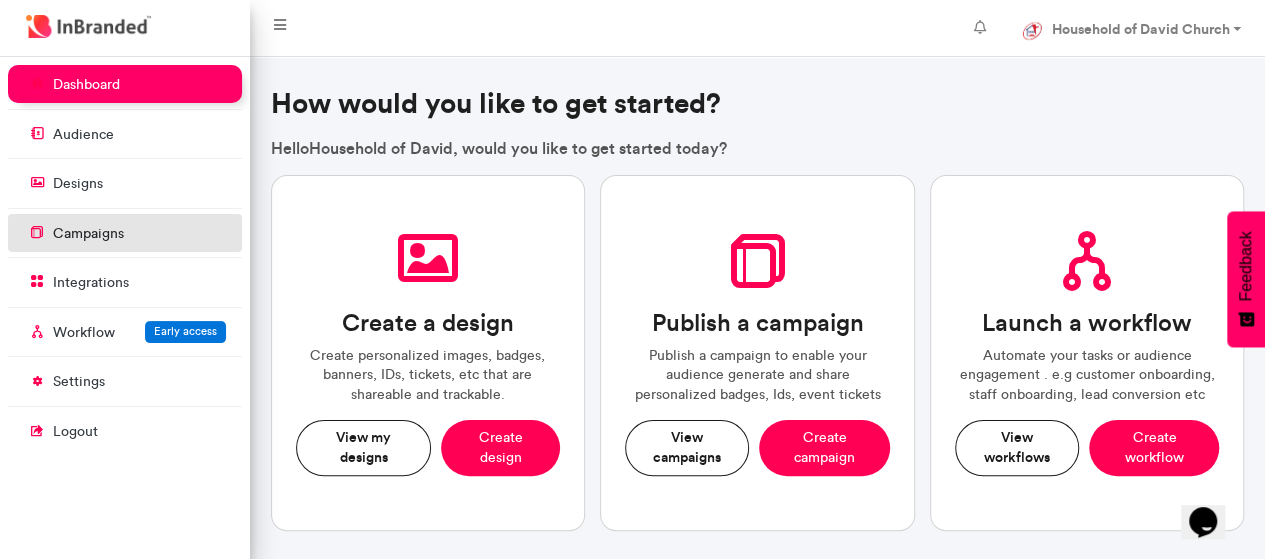 click on "campaigns" at bounding box center (88, 234) 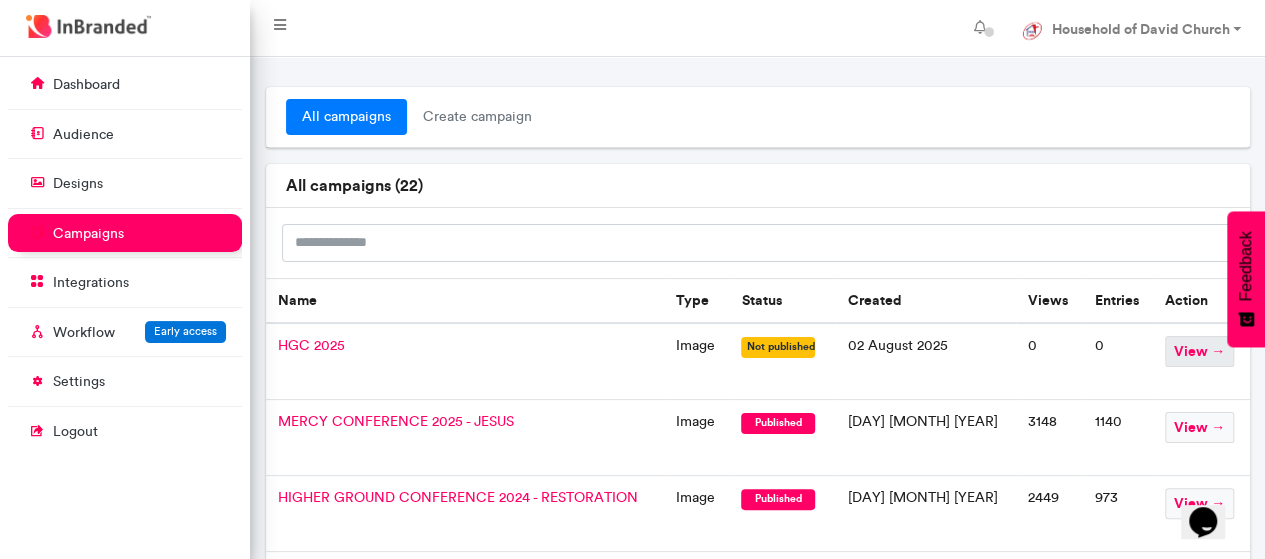 click on "view →" at bounding box center [1199, 351] 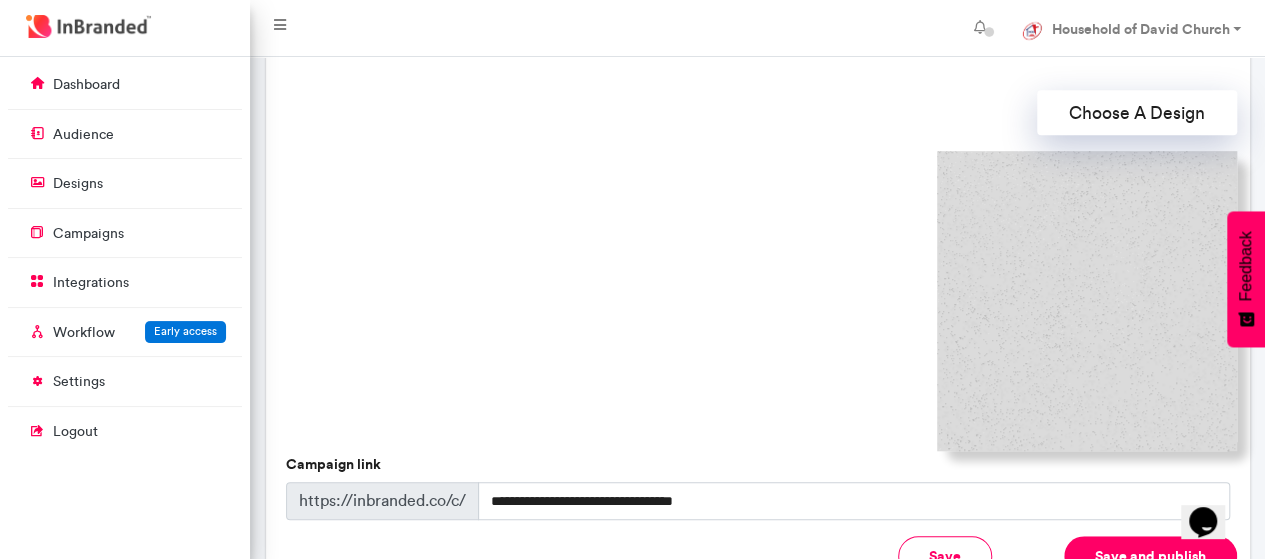 scroll, scrollTop: 585, scrollLeft: 0, axis: vertical 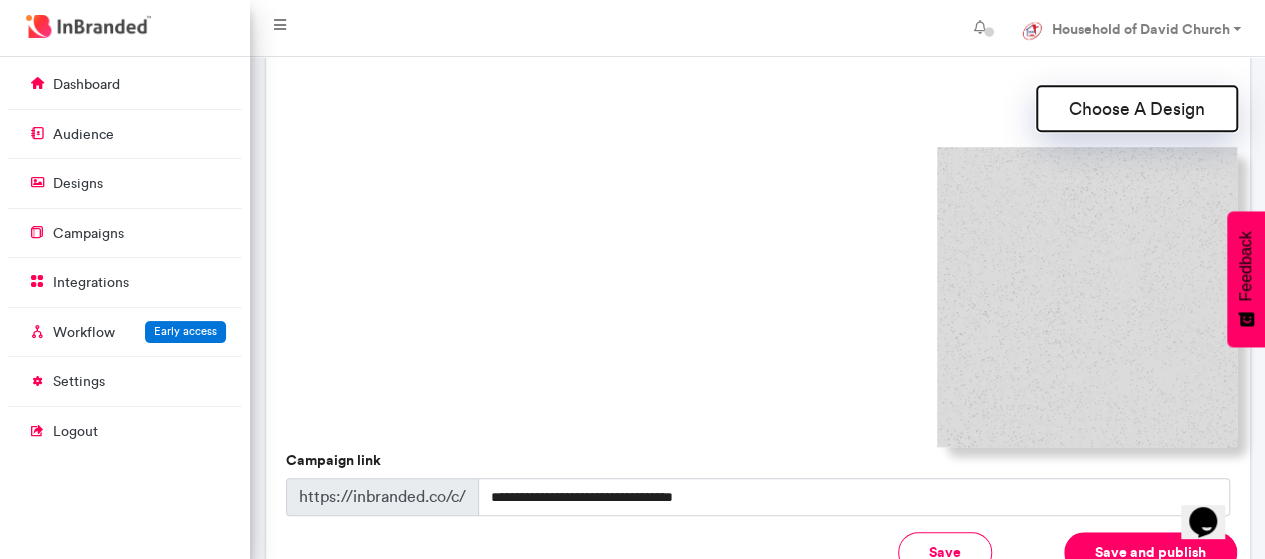 click on "Choose A Design" at bounding box center [1137, 108] 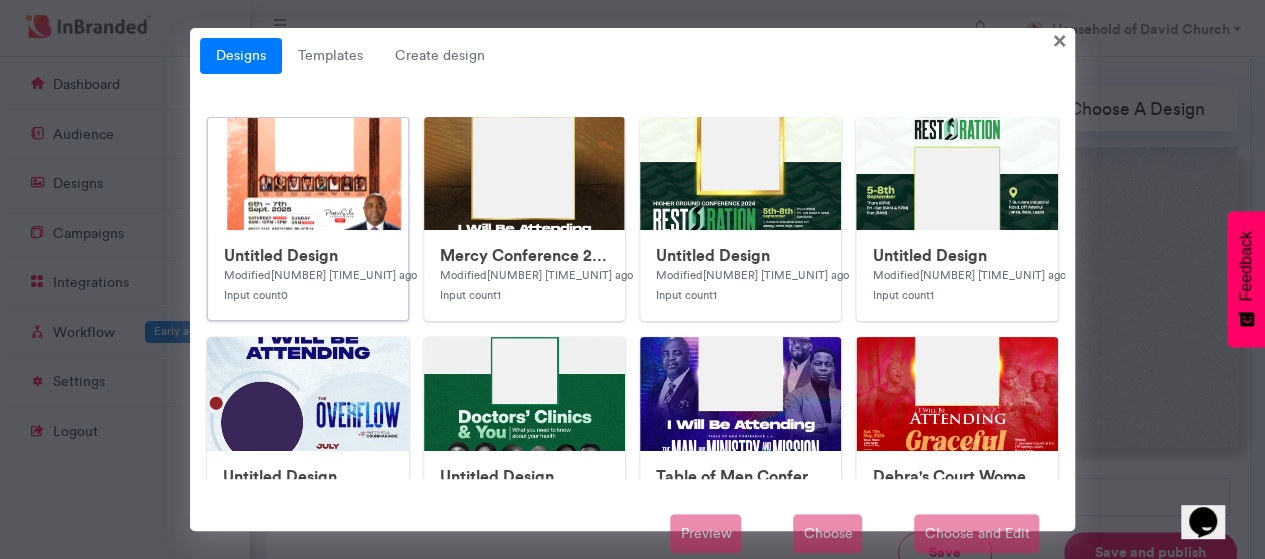 click on "Untitled Design" at bounding box center [307, 255] 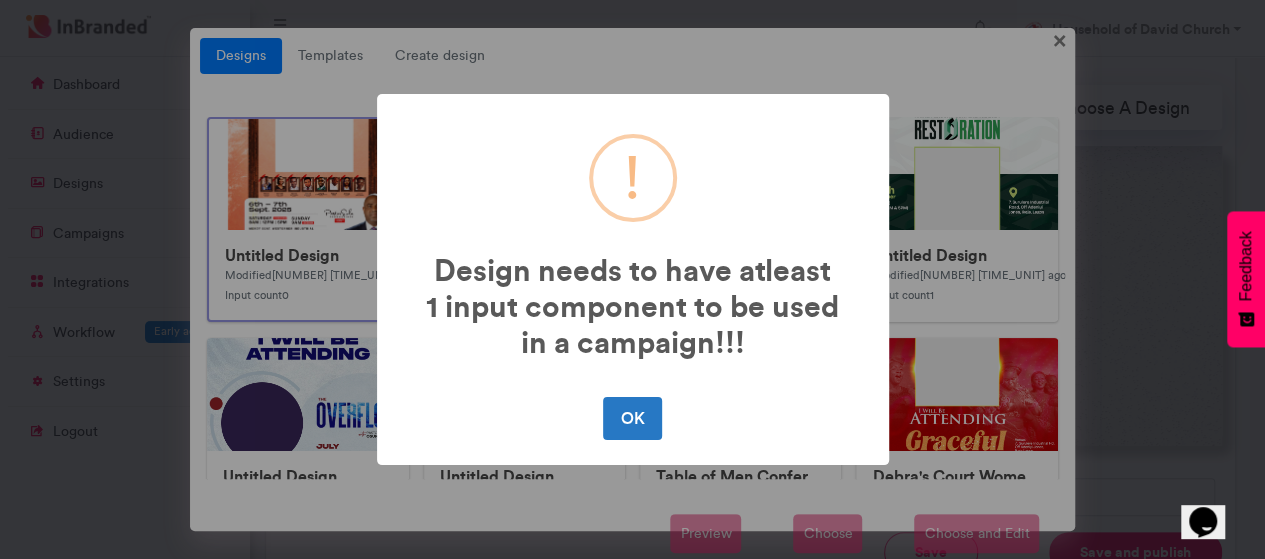 scroll, scrollTop: 586, scrollLeft: 0, axis: vertical 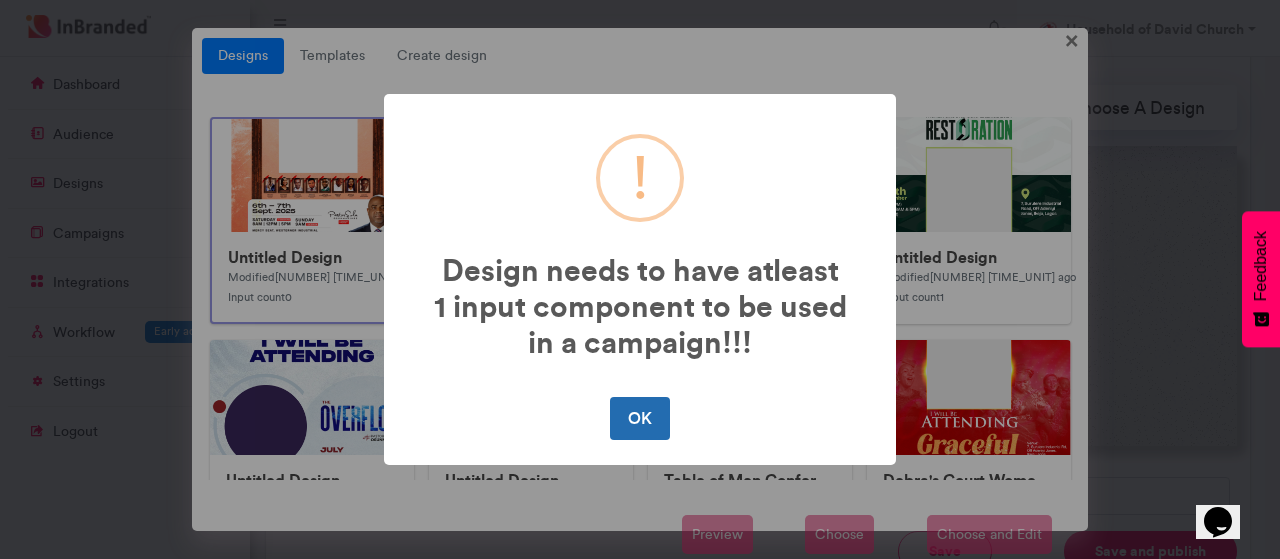 click on "OK" at bounding box center (639, 418) 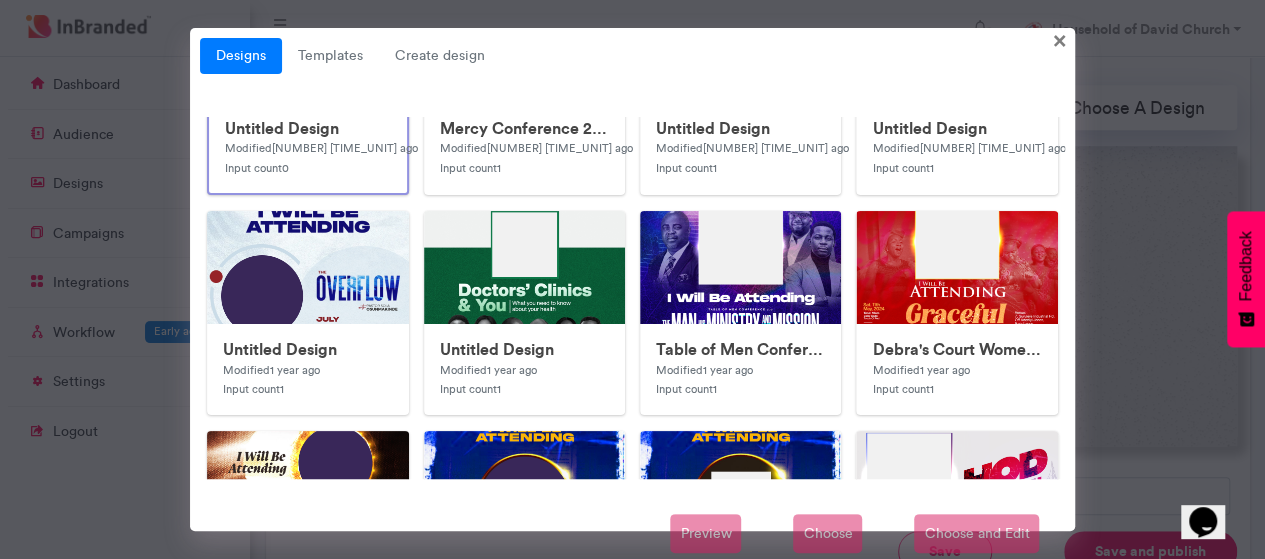 scroll, scrollTop: 0, scrollLeft: 0, axis: both 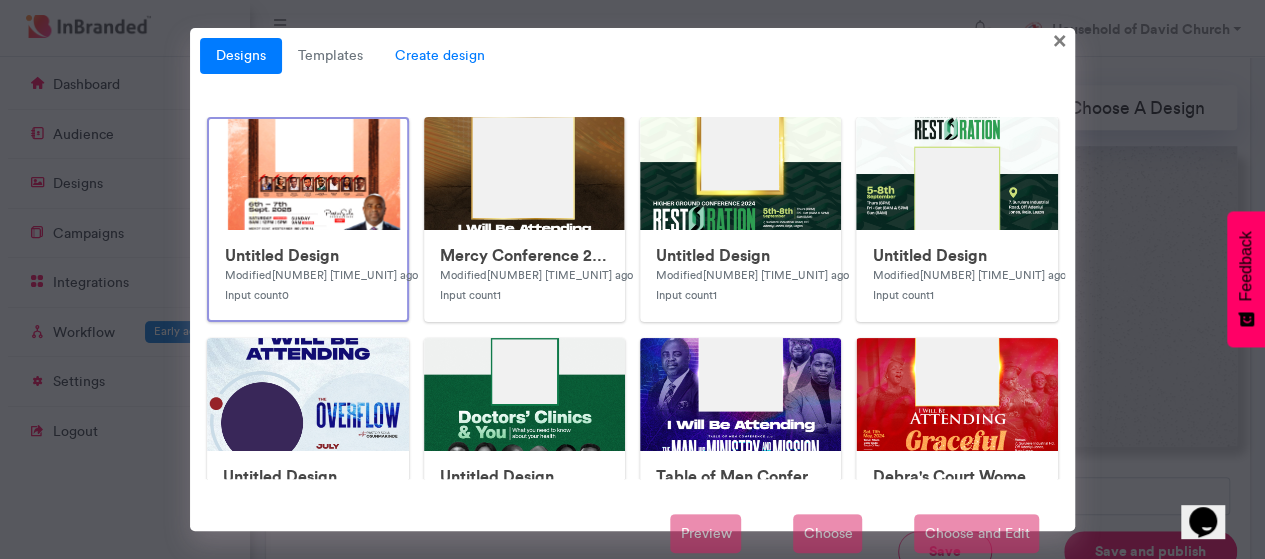 click on "Create design" at bounding box center (440, 56) 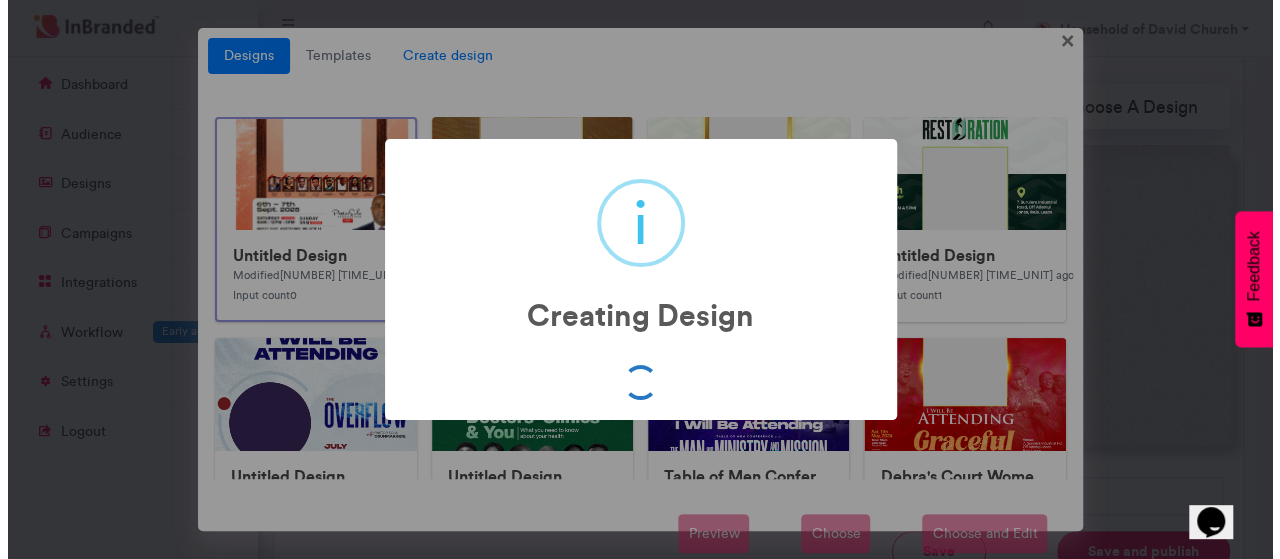 scroll, scrollTop: 586, scrollLeft: 0, axis: vertical 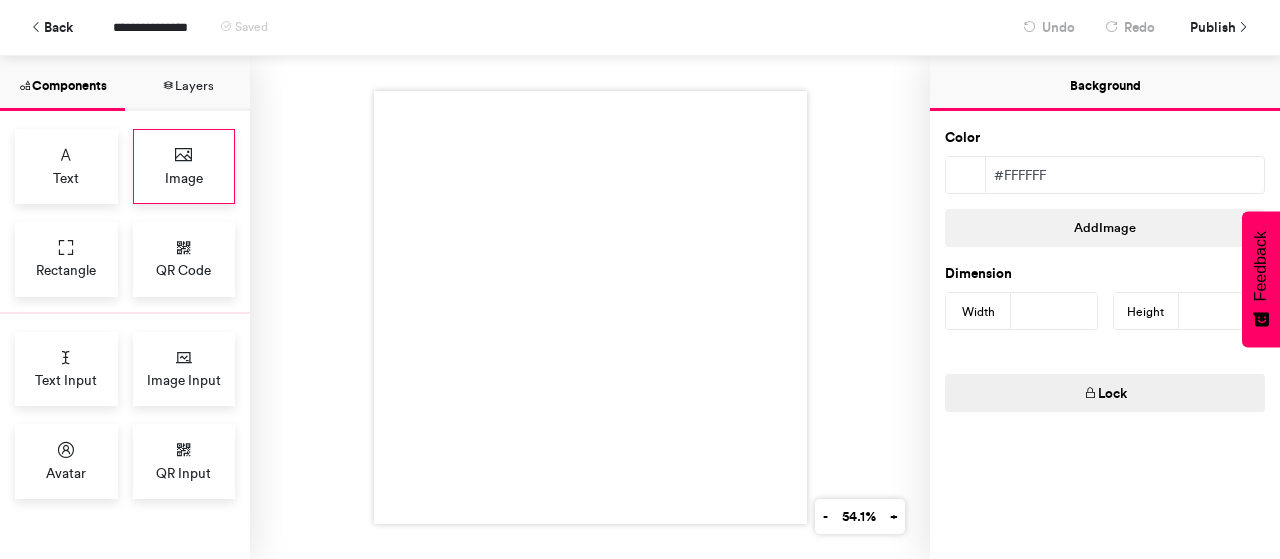 click on "Image" at bounding box center (184, 178) 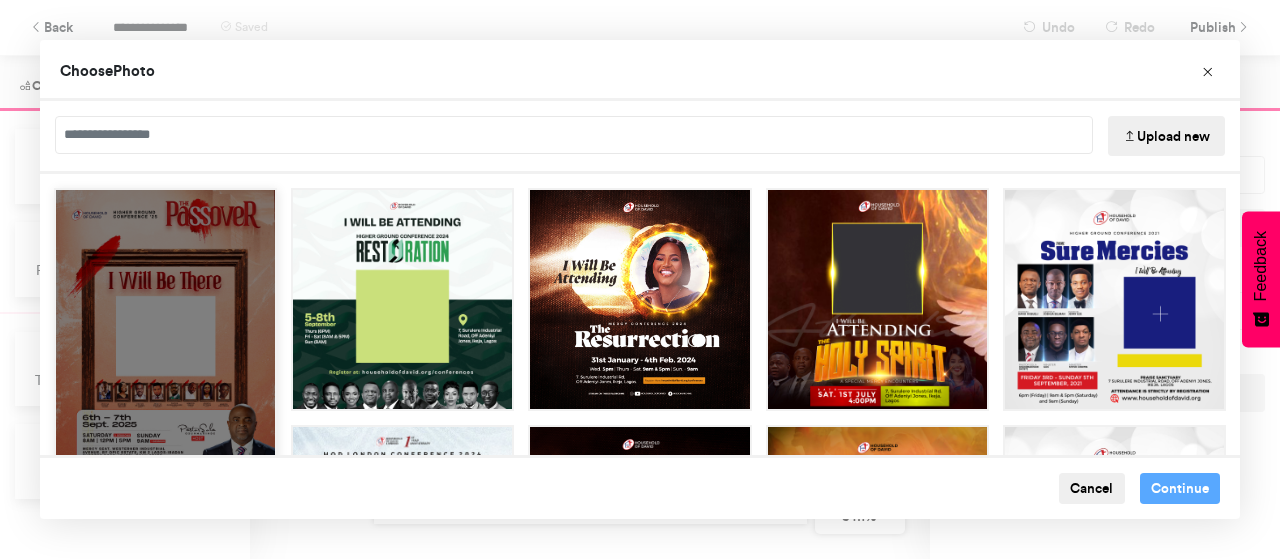click at bounding box center [165, 327] 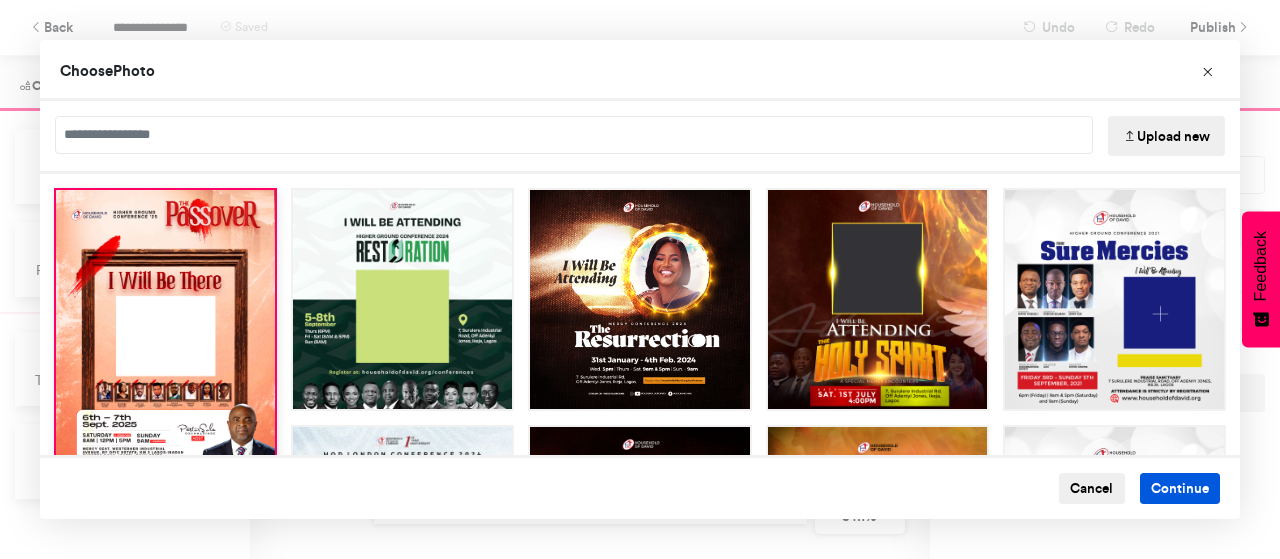 click on "Continue" at bounding box center [1180, 489] 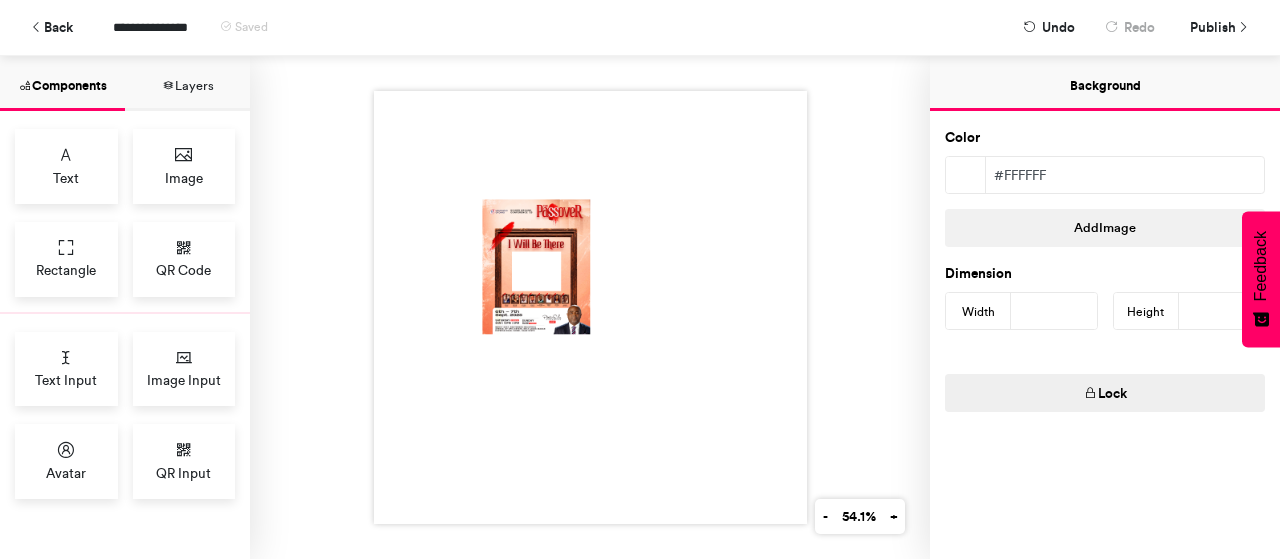 drag, startPoint x: 598, startPoint y: 335, endPoint x: 636, endPoint y: 367, distance: 49.67897 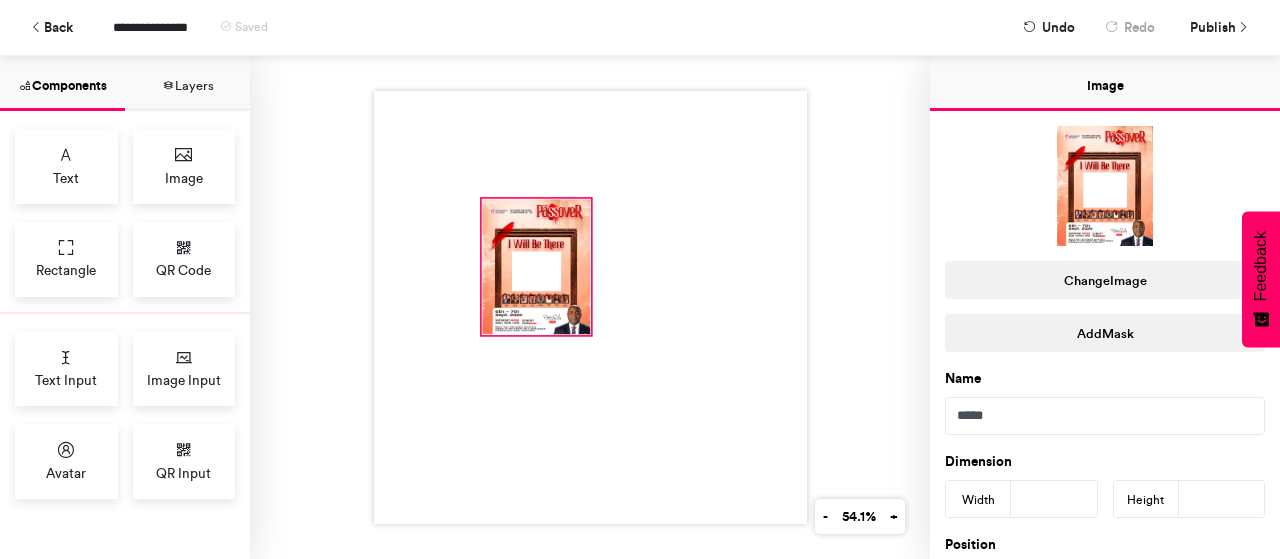 click at bounding box center (536, 266) 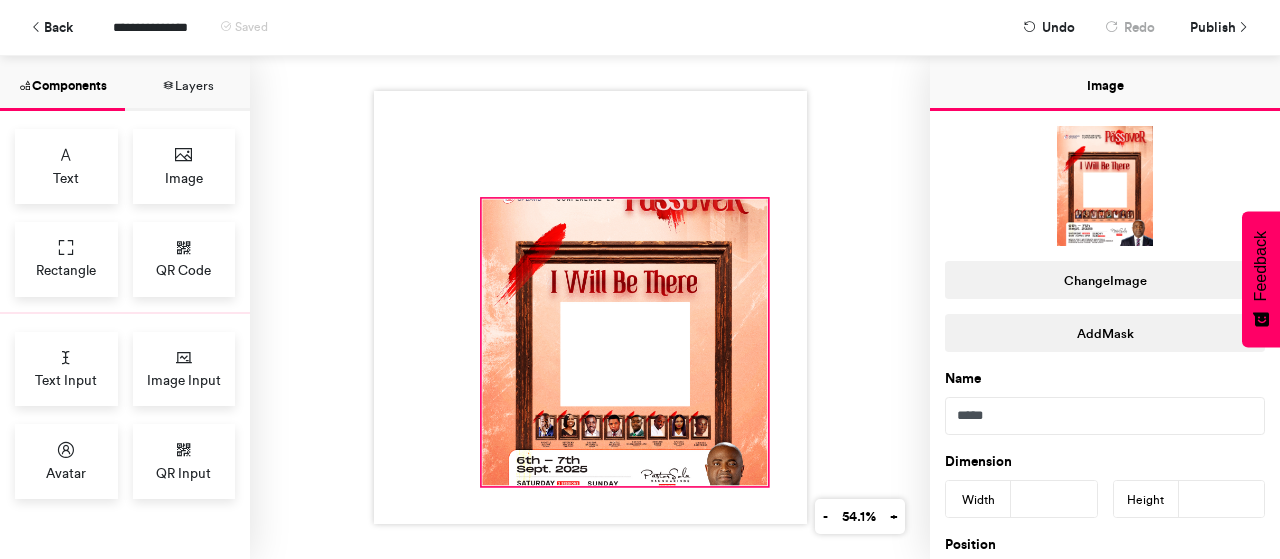 drag, startPoint x: 579, startPoint y: 324, endPoint x: 756, endPoint y: 475, distance: 232.65855 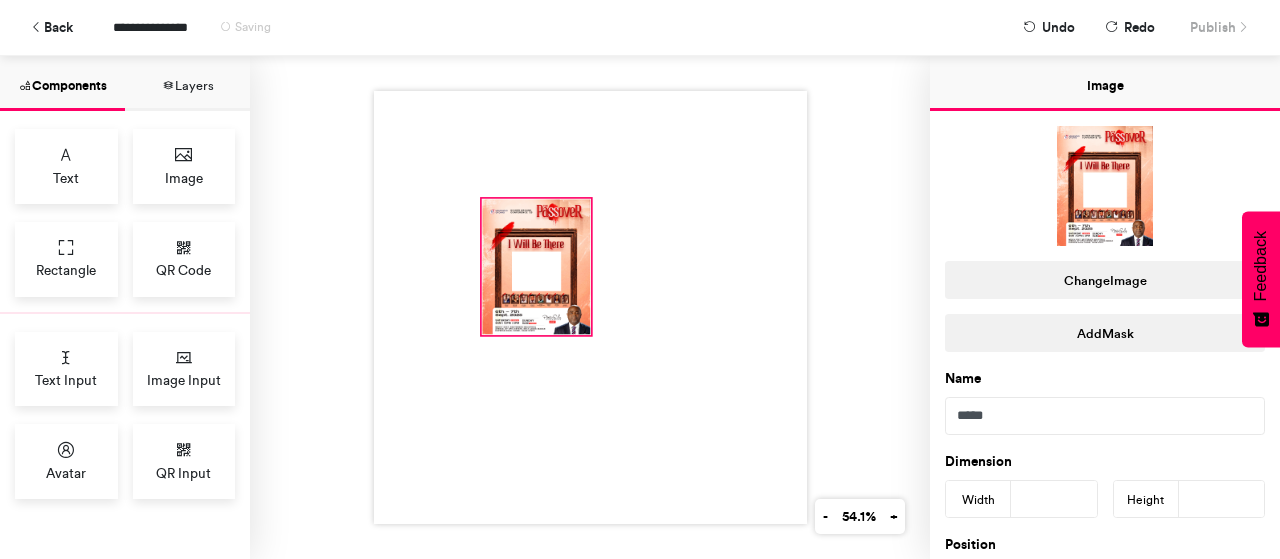 click at bounding box center [536, 266] 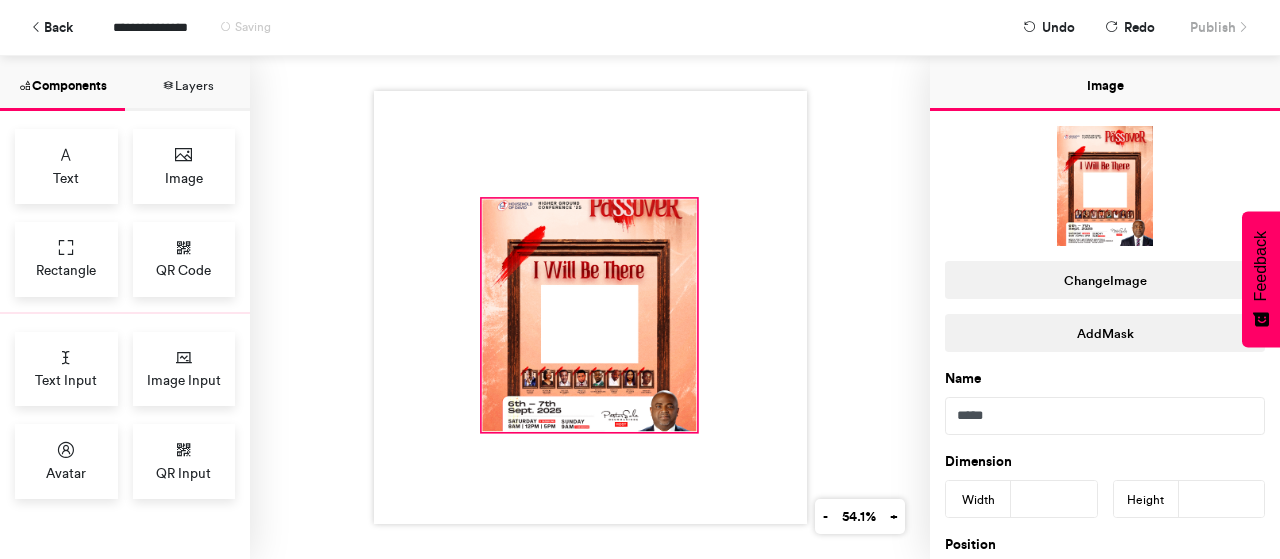 drag, startPoint x: 580, startPoint y: 327, endPoint x: 685, endPoint y: 421, distance: 140.92906 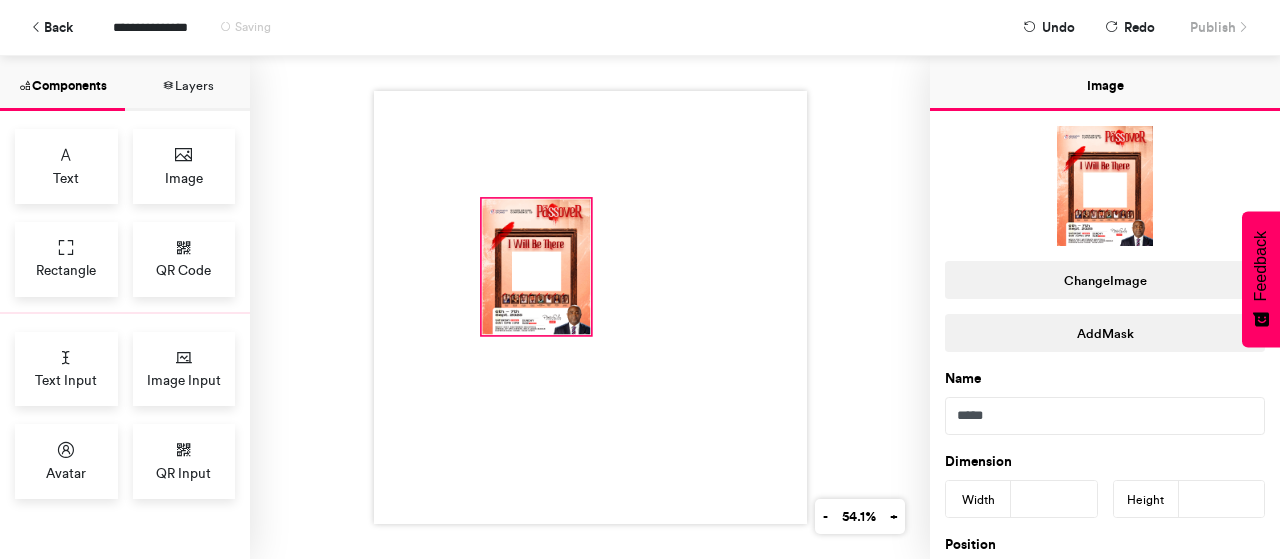click at bounding box center (536, 266) 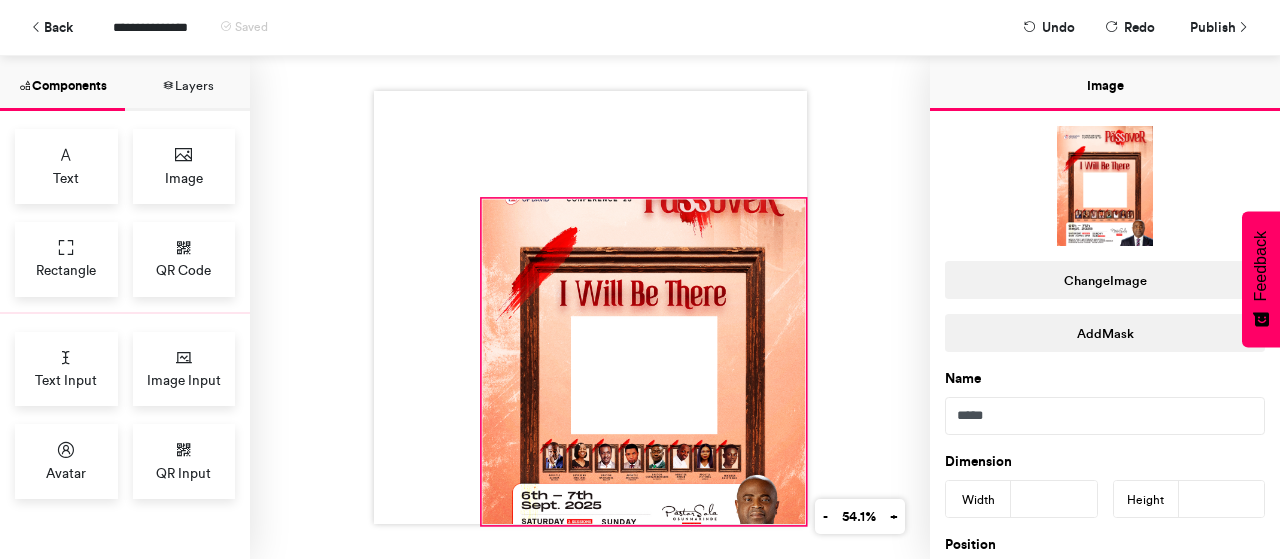 drag, startPoint x: 579, startPoint y: 321, endPoint x: 794, endPoint y: 511, distance: 286.92334 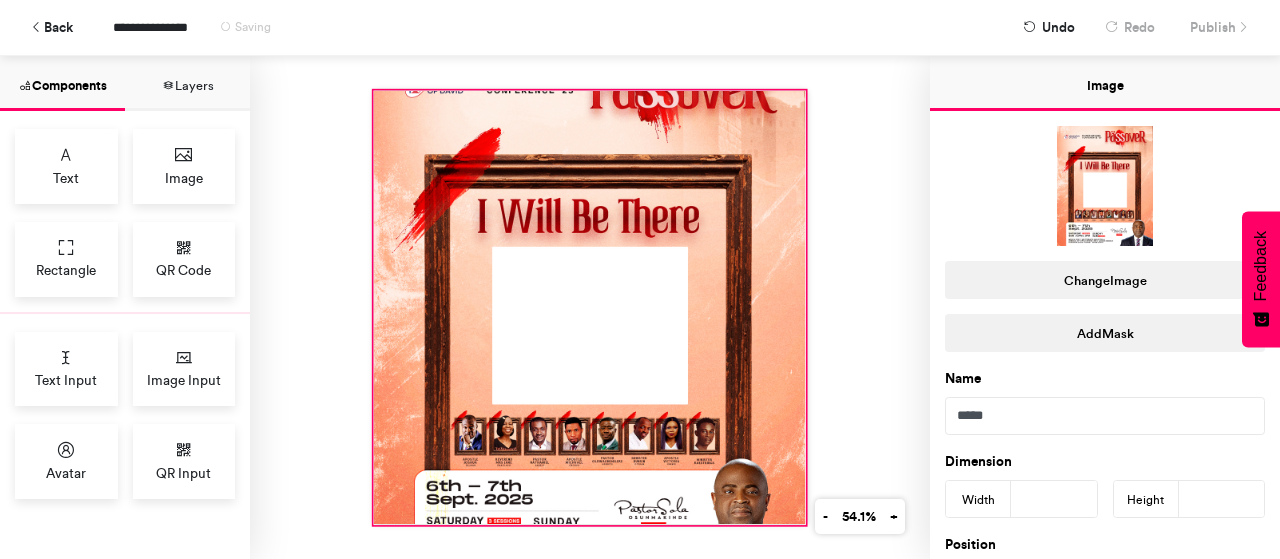 drag, startPoint x: 476, startPoint y: 193, endPoint x: 368, endPoint y: 85, distance: 152.73506 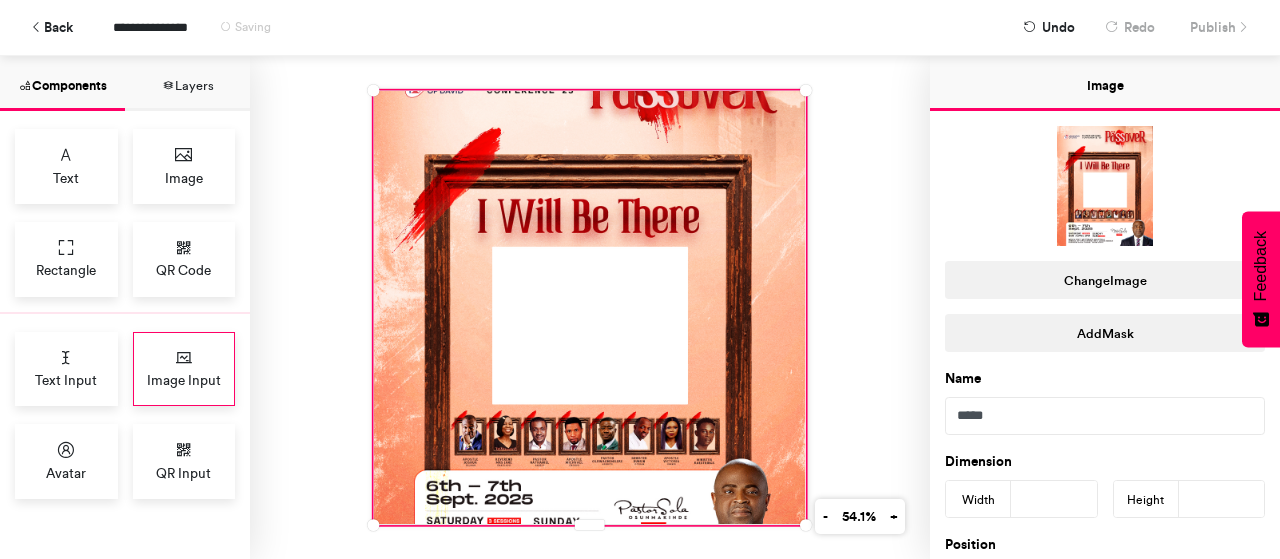 click on "Image Input" at bounding box center [184, 369] 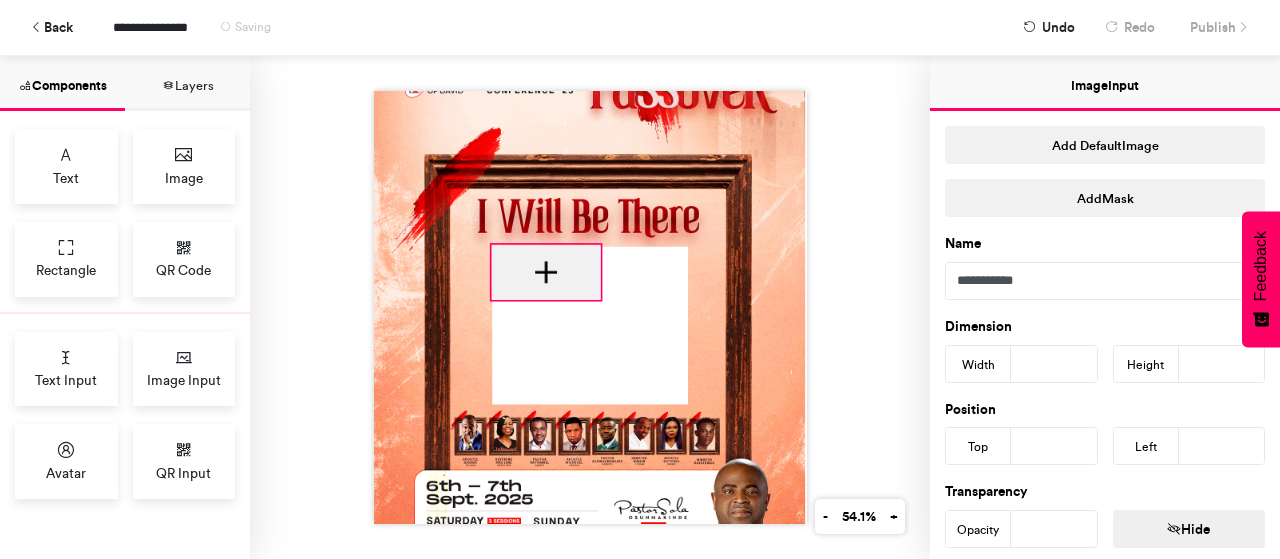 drag, startPoint x: 504, startPoint y: 230, endPoint x: 508, endPoint y: 271, distance: 41.19466 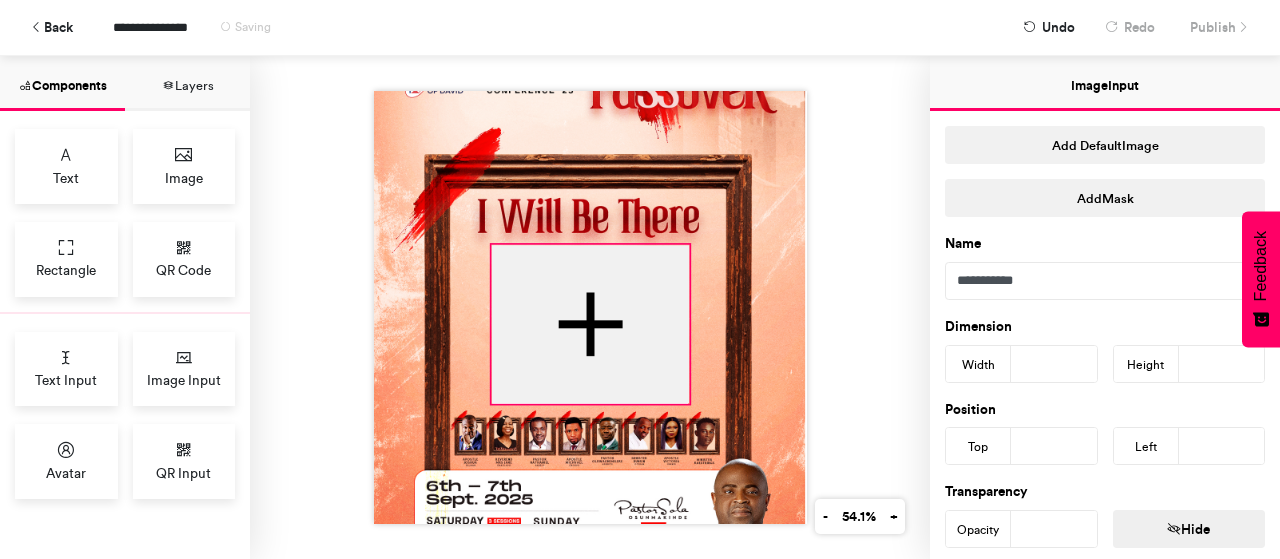 drag, startPoint x: 592, startPoint y: 287, endPoint x: 681, endPoint y: 391, distance: 136.88316 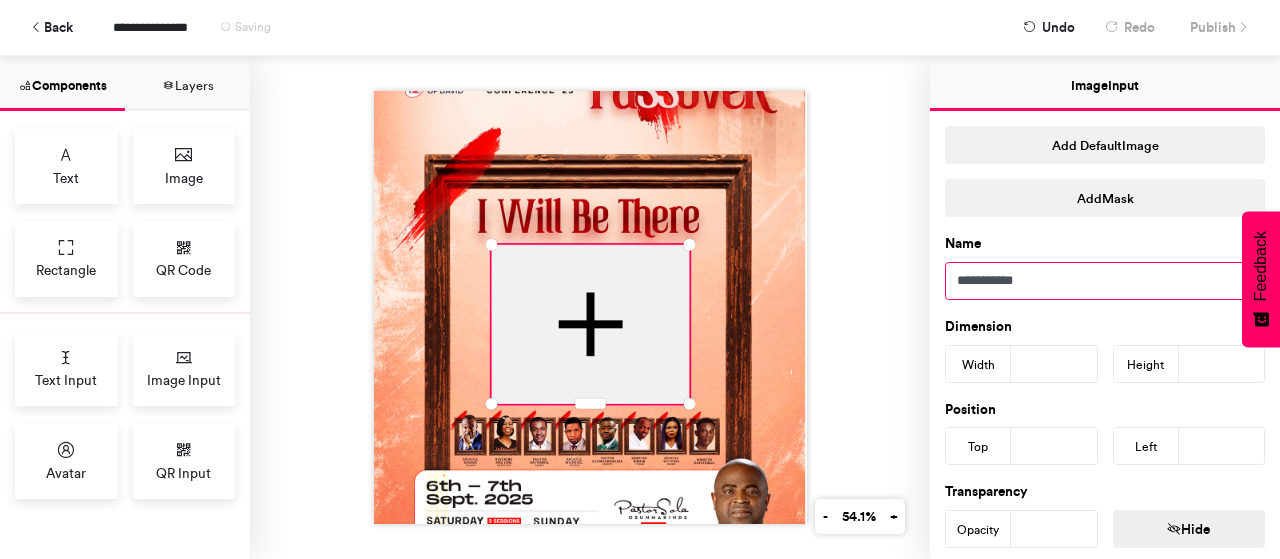 click on "**********" at bounding box center (1105, 281) 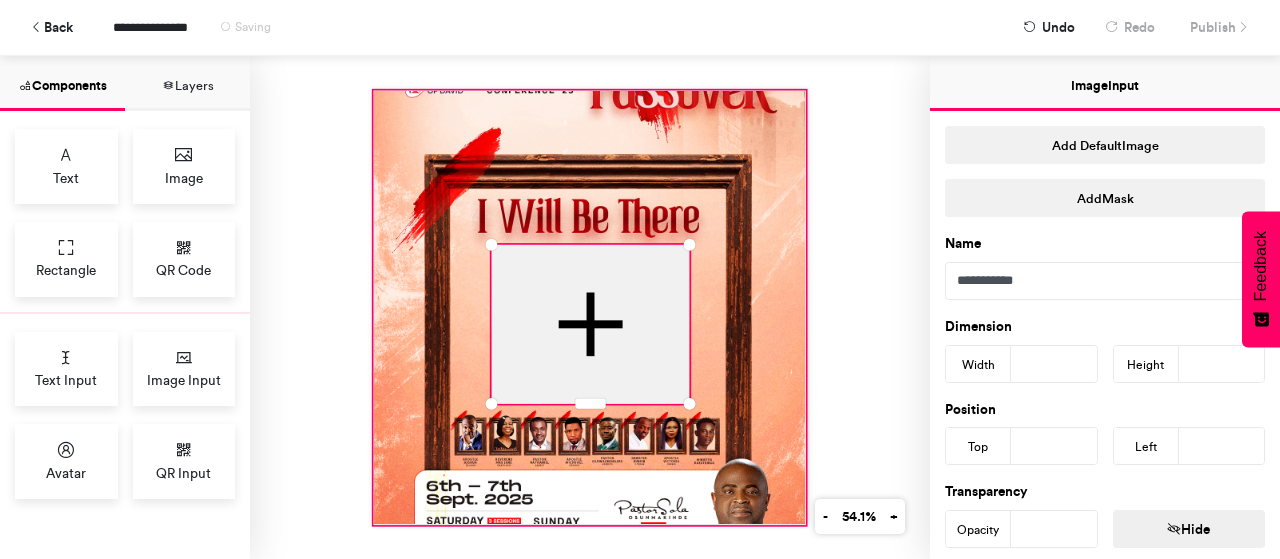 click at bounding box center (589, 308) 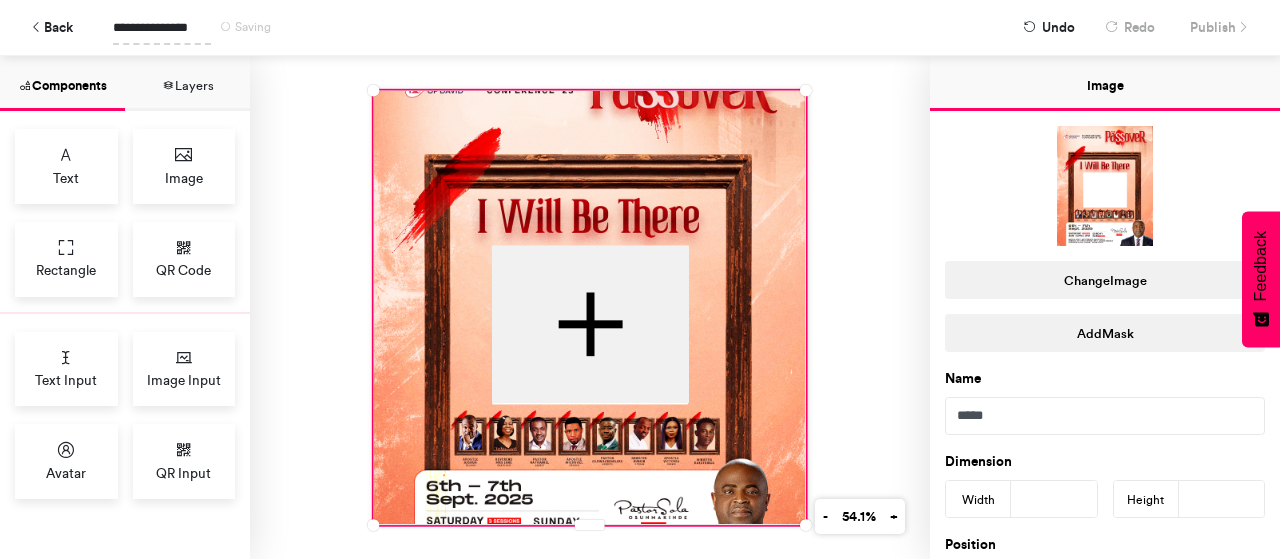 click on "**********" at bounding box center [162, 27] 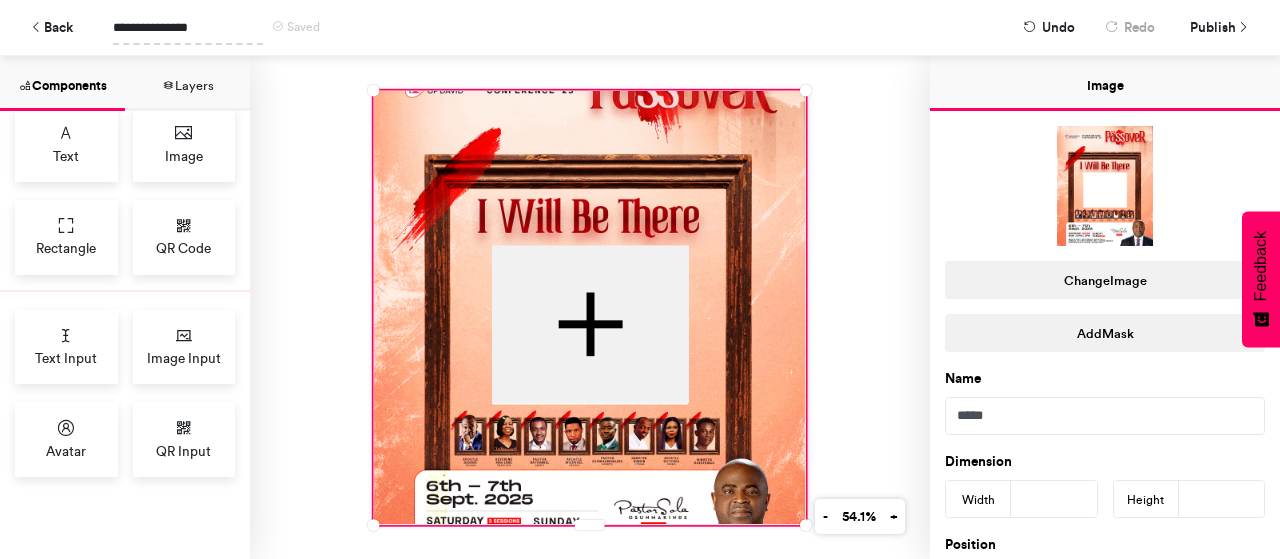 scroll, scrollTop: 42, scrollLeft: 0, axis: vertical 